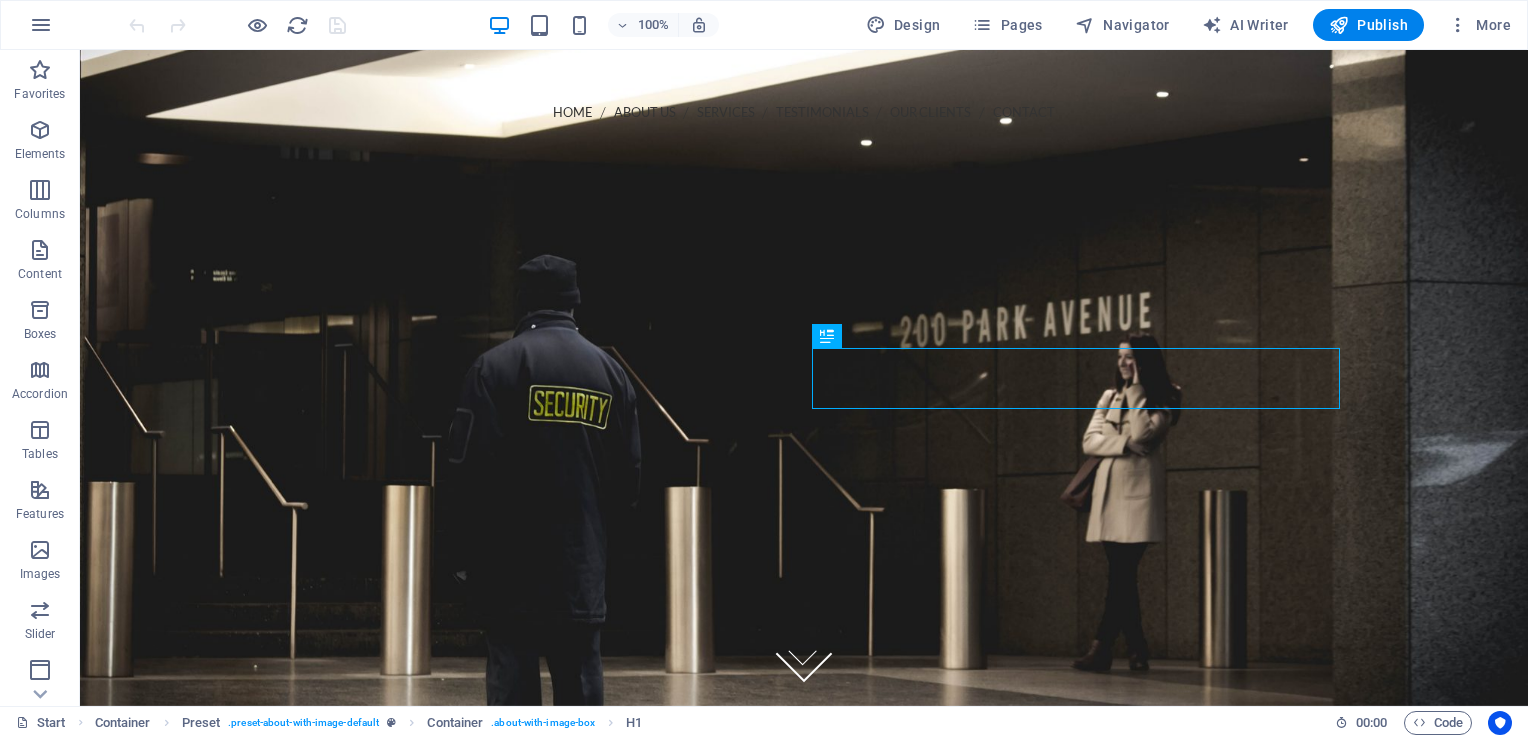 scroll, scrollTop: 467, scrollLeft: 0, axis: vertical 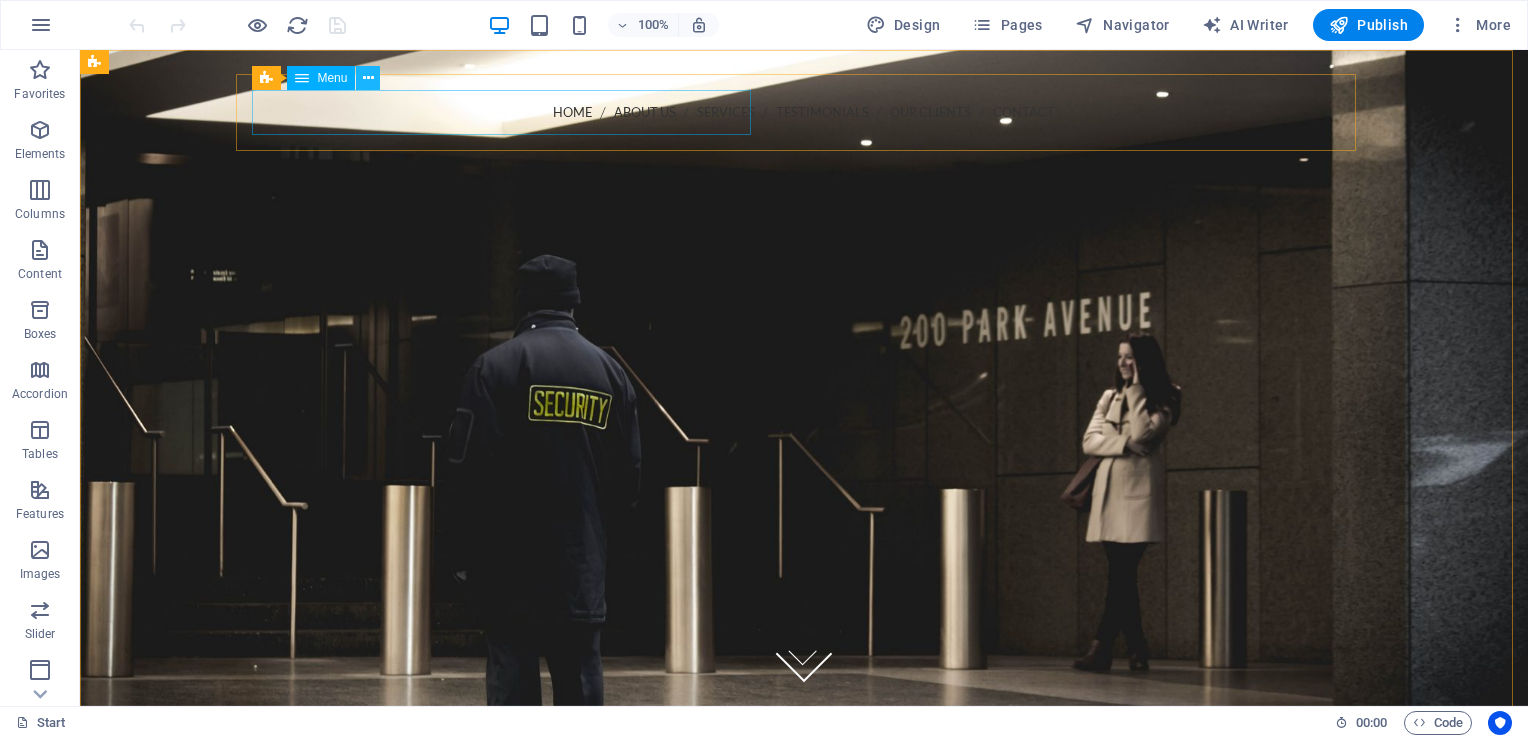 click at bounding box center (368, 78) 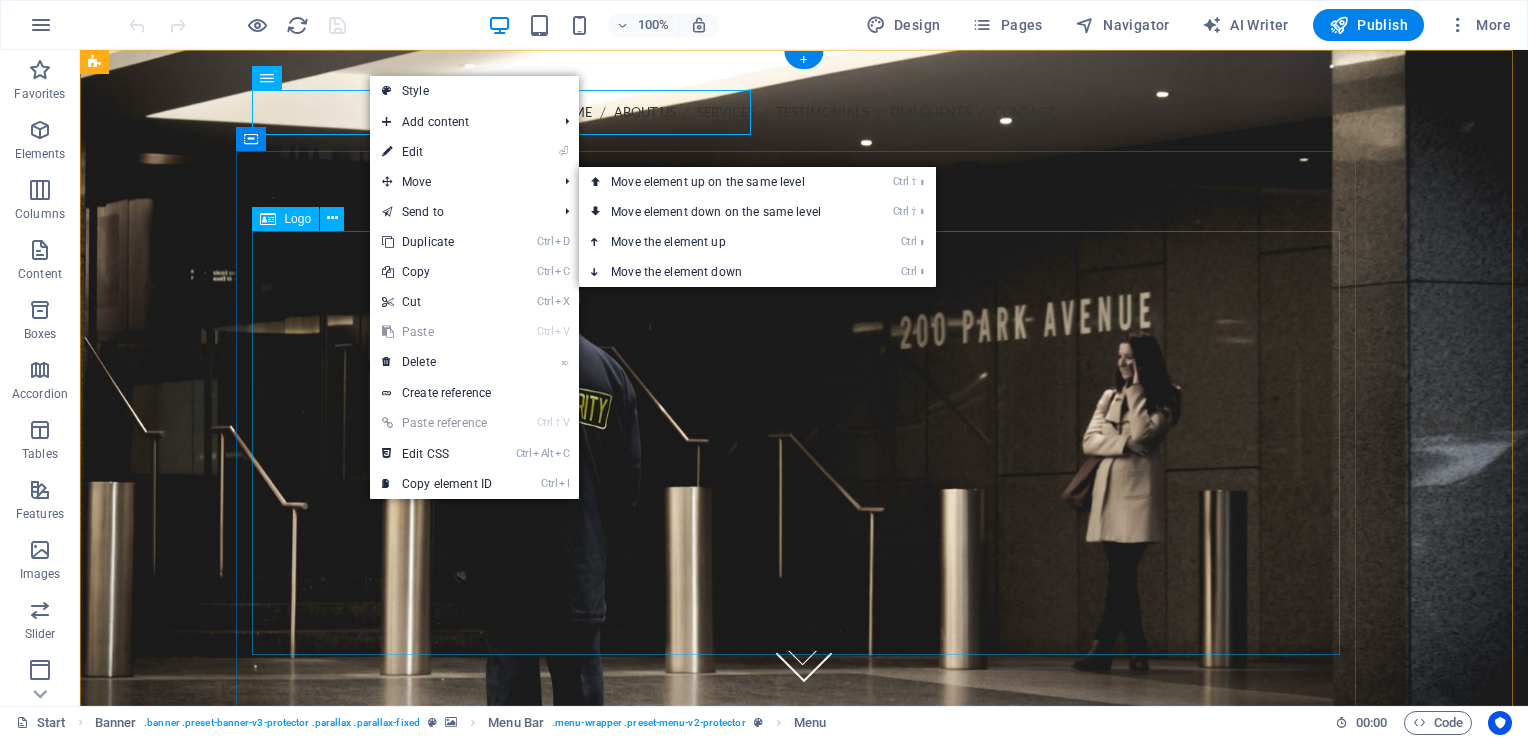 click at bounding box center [804, 581] 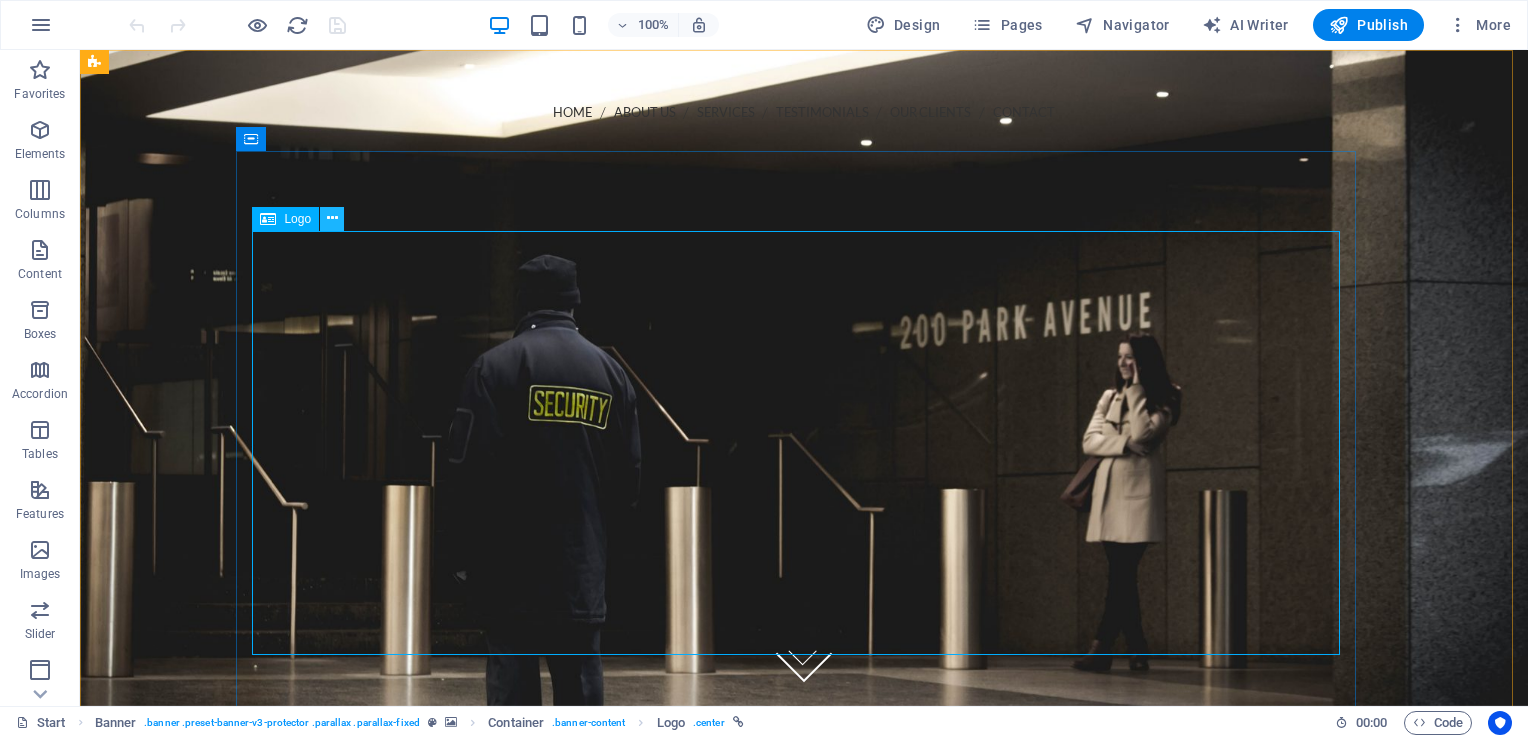 click at bounding box center [332, 218] 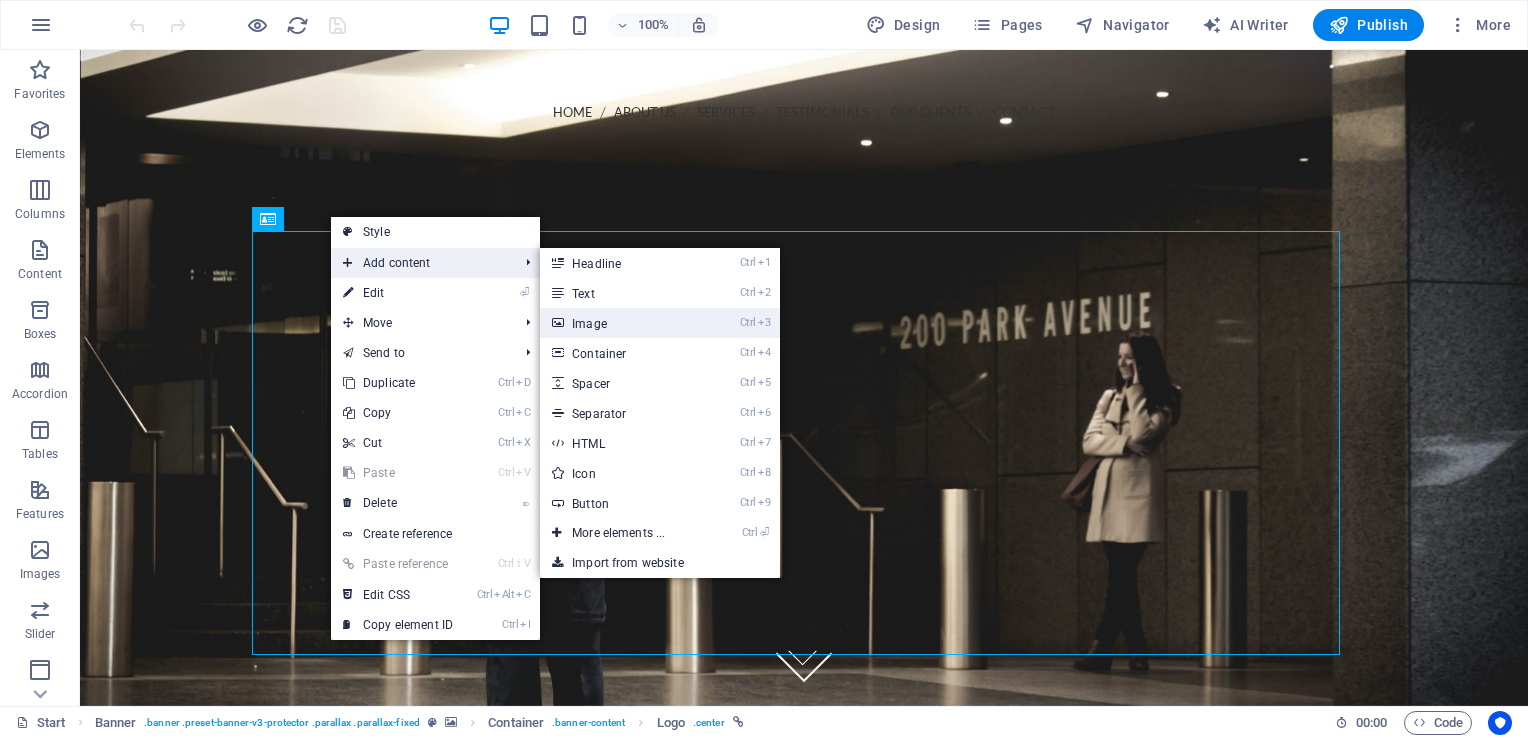 click on "Ctrl 3  Image" at bounding box center (622, 323) 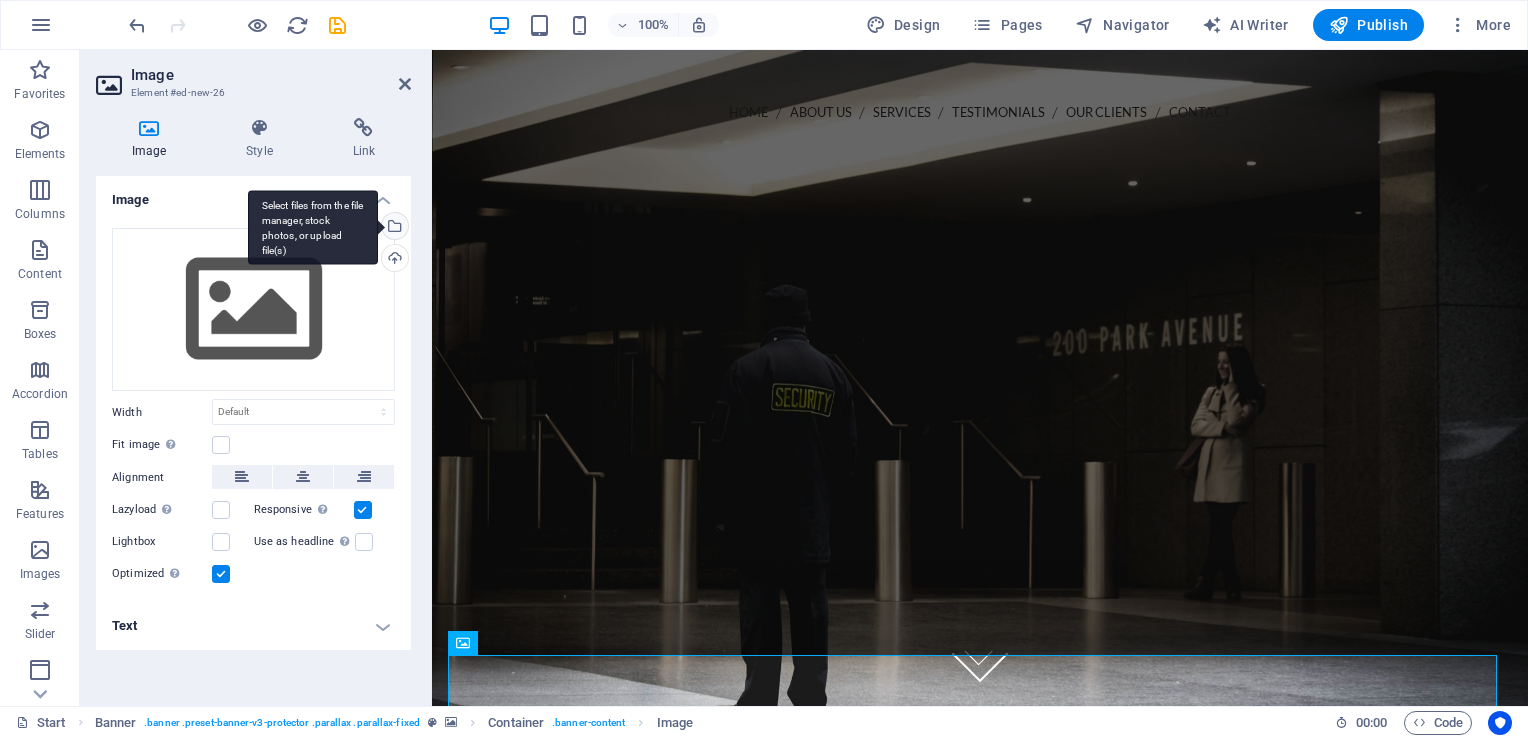 click on "Select files from the file manager, stock photos, or upload file(s)" at bounding box center (393, 228) 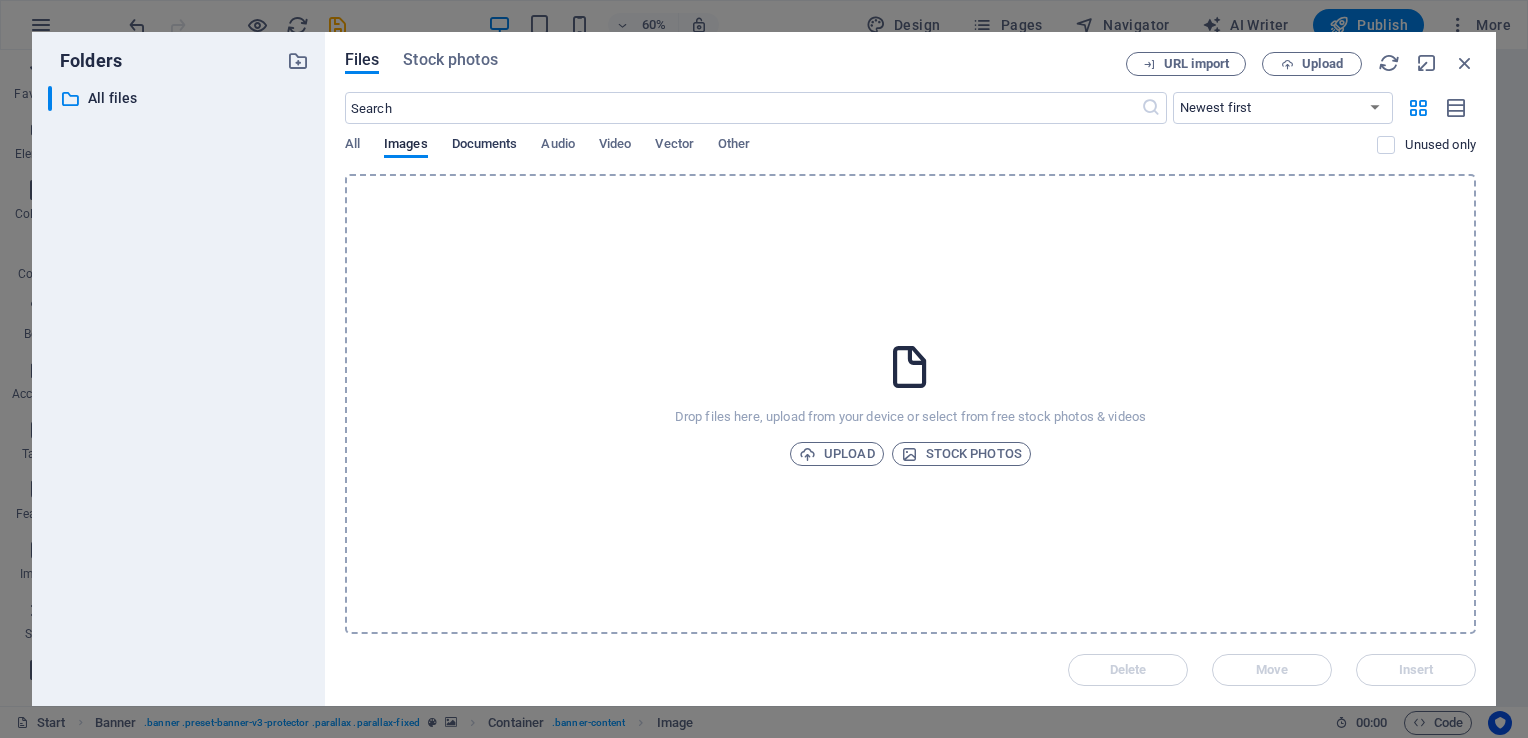 click on "Documents" at bounding box center (485, 146) 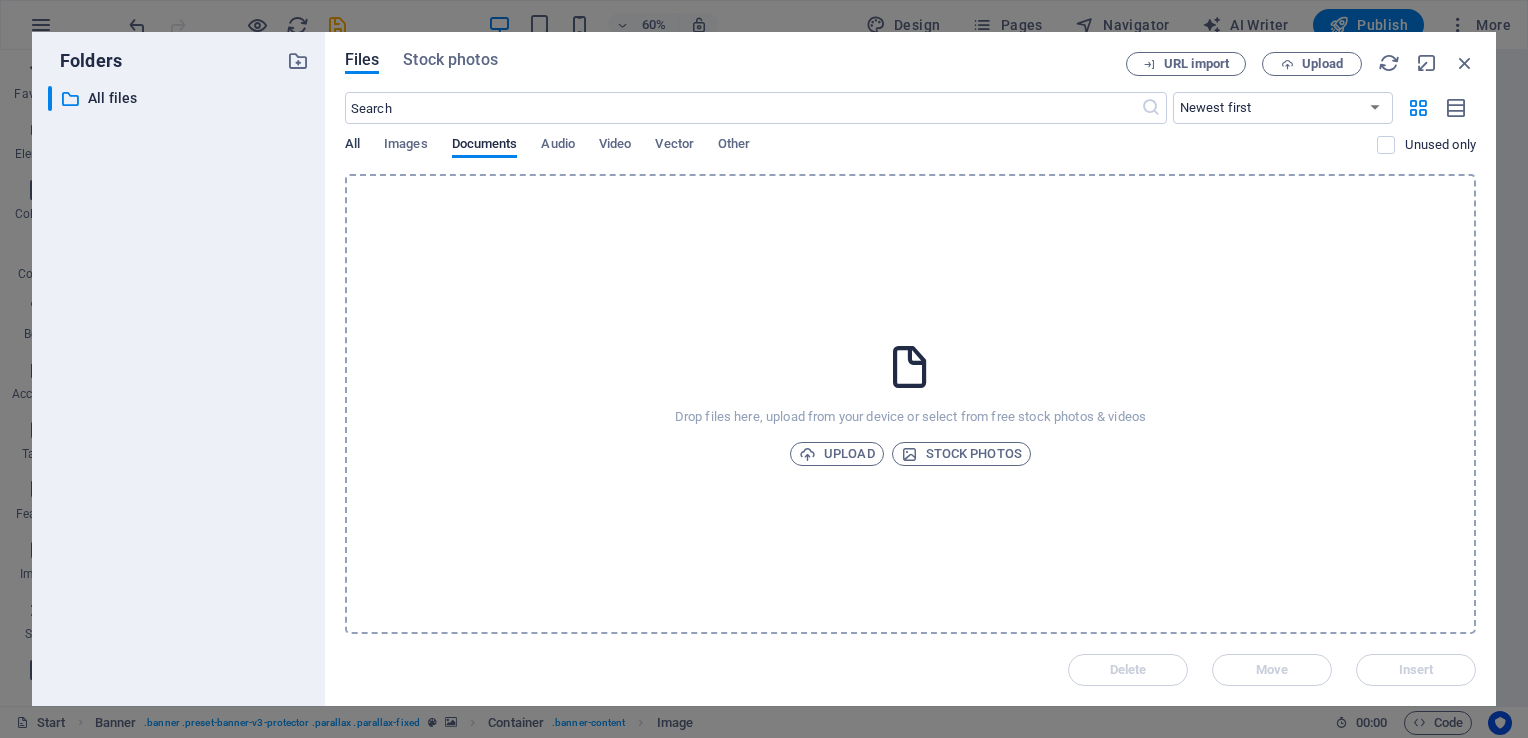 click on "All" at bounding box center (352, 146) 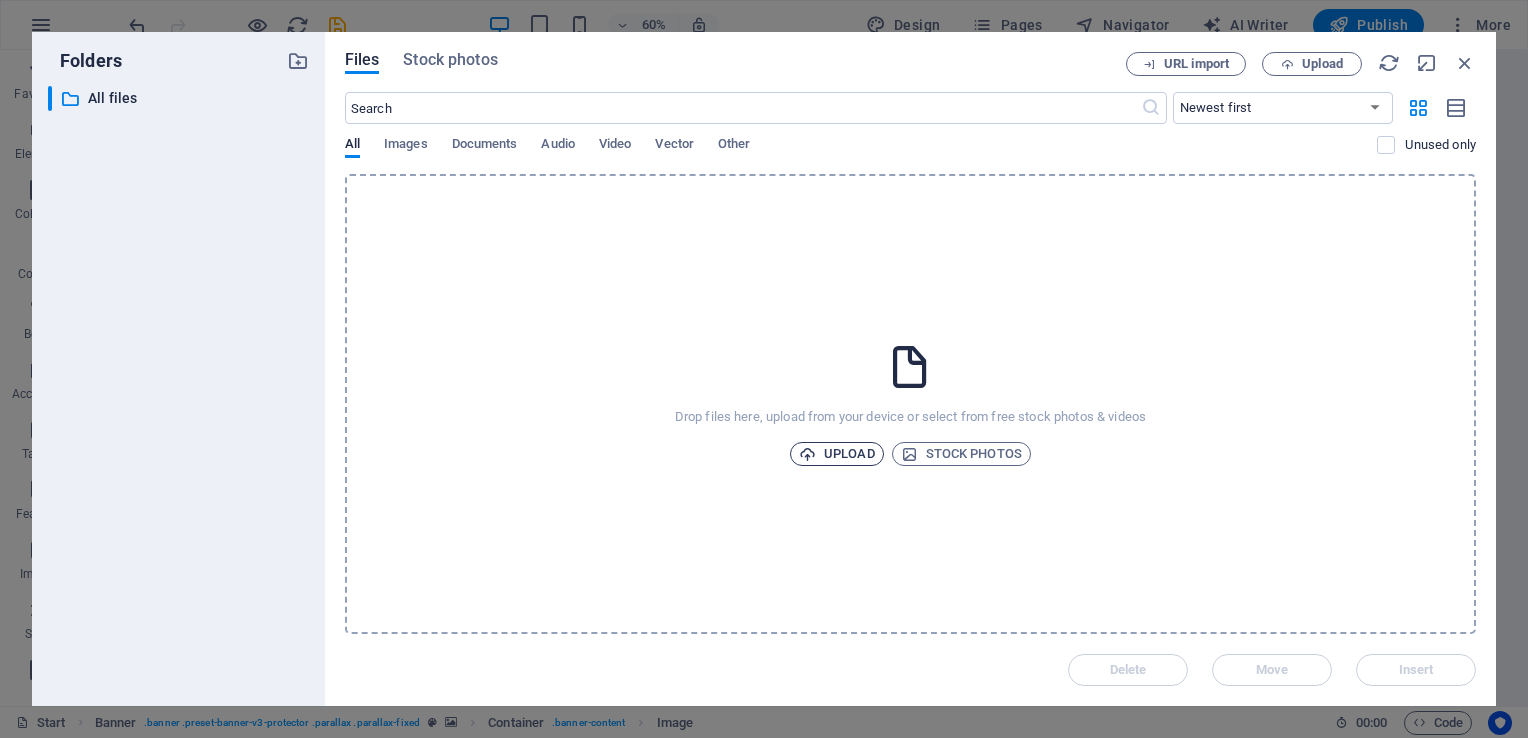 click on "Upload" at bounding box center (837, 454) 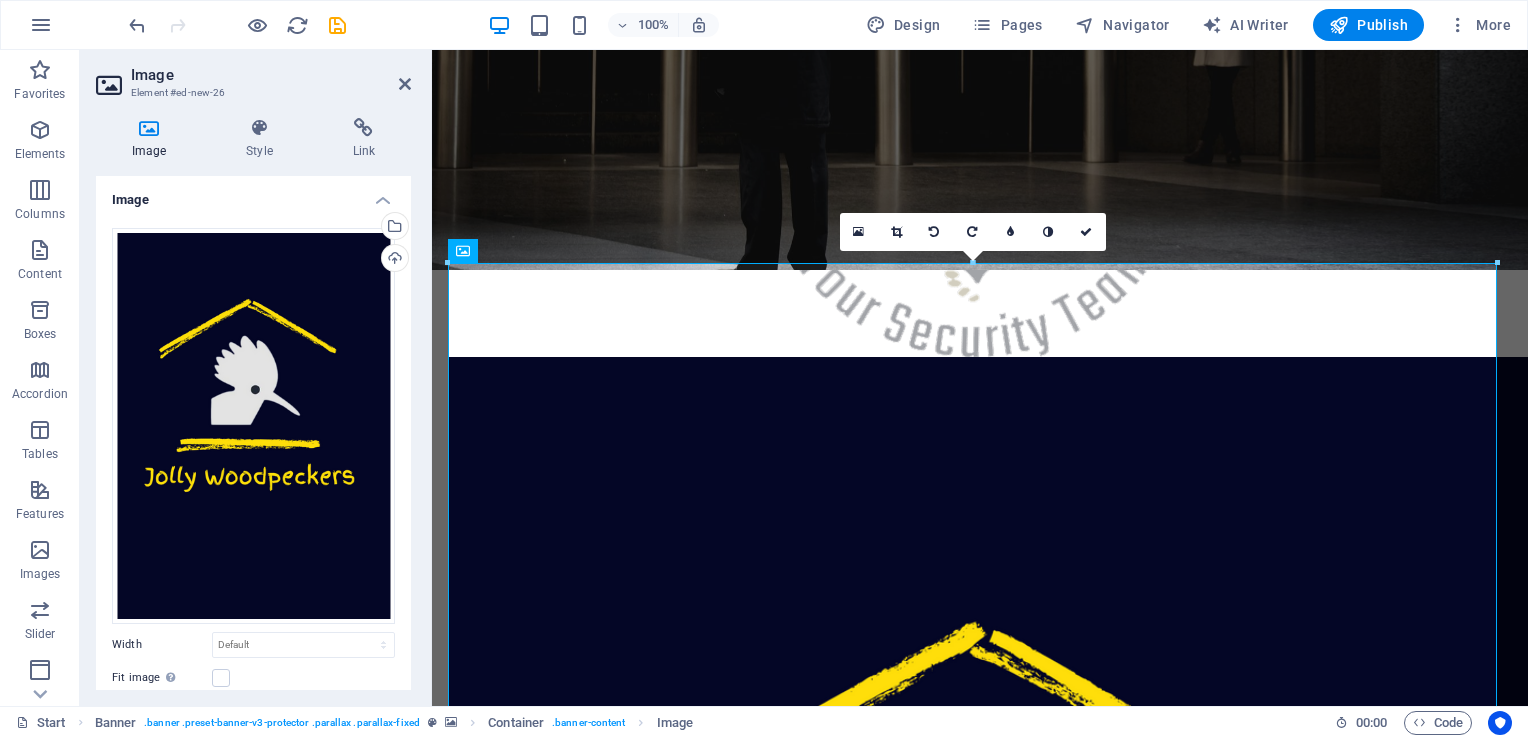 scroll, scrollTop: 392, scrollLeft: 0, axis: vertical 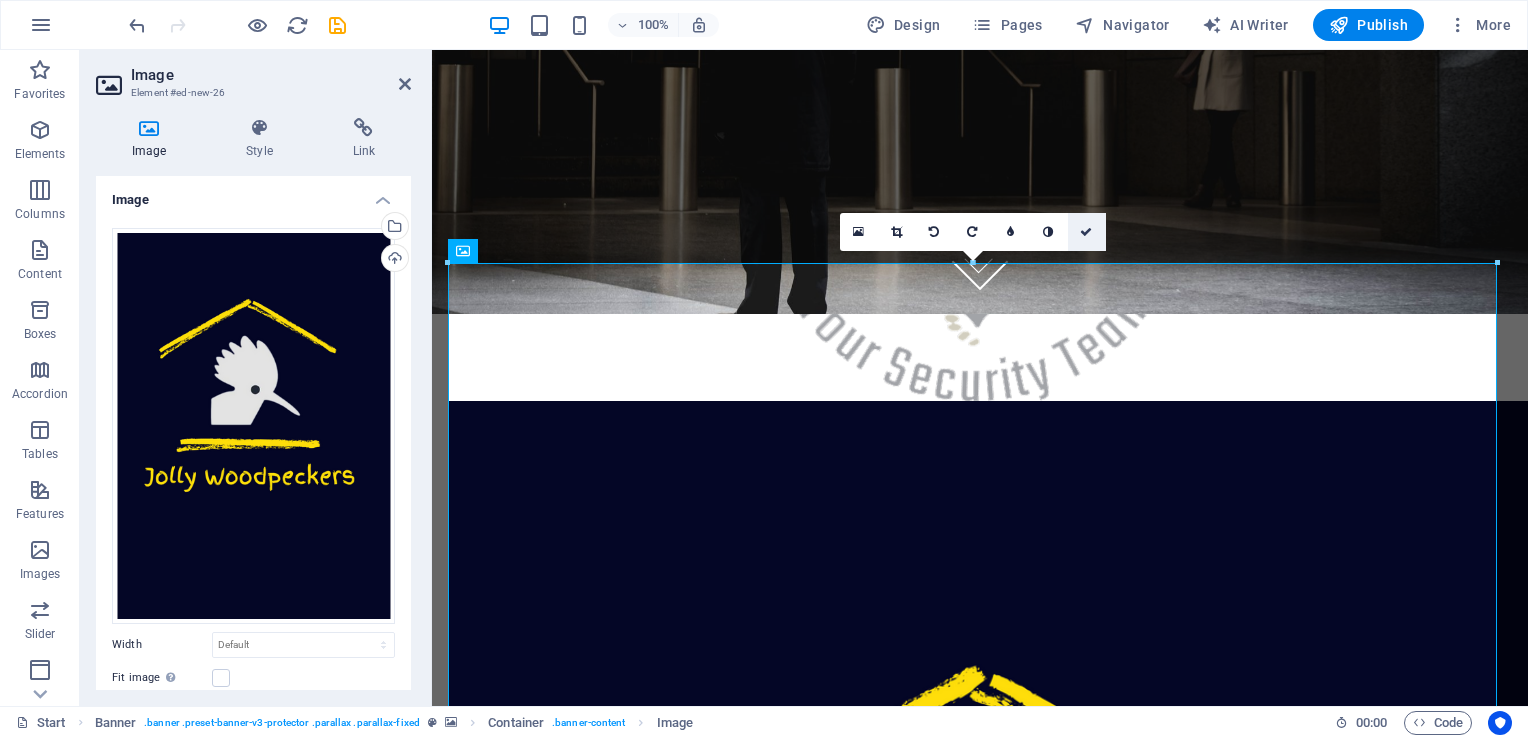 click at bounding box center [1086, 232] 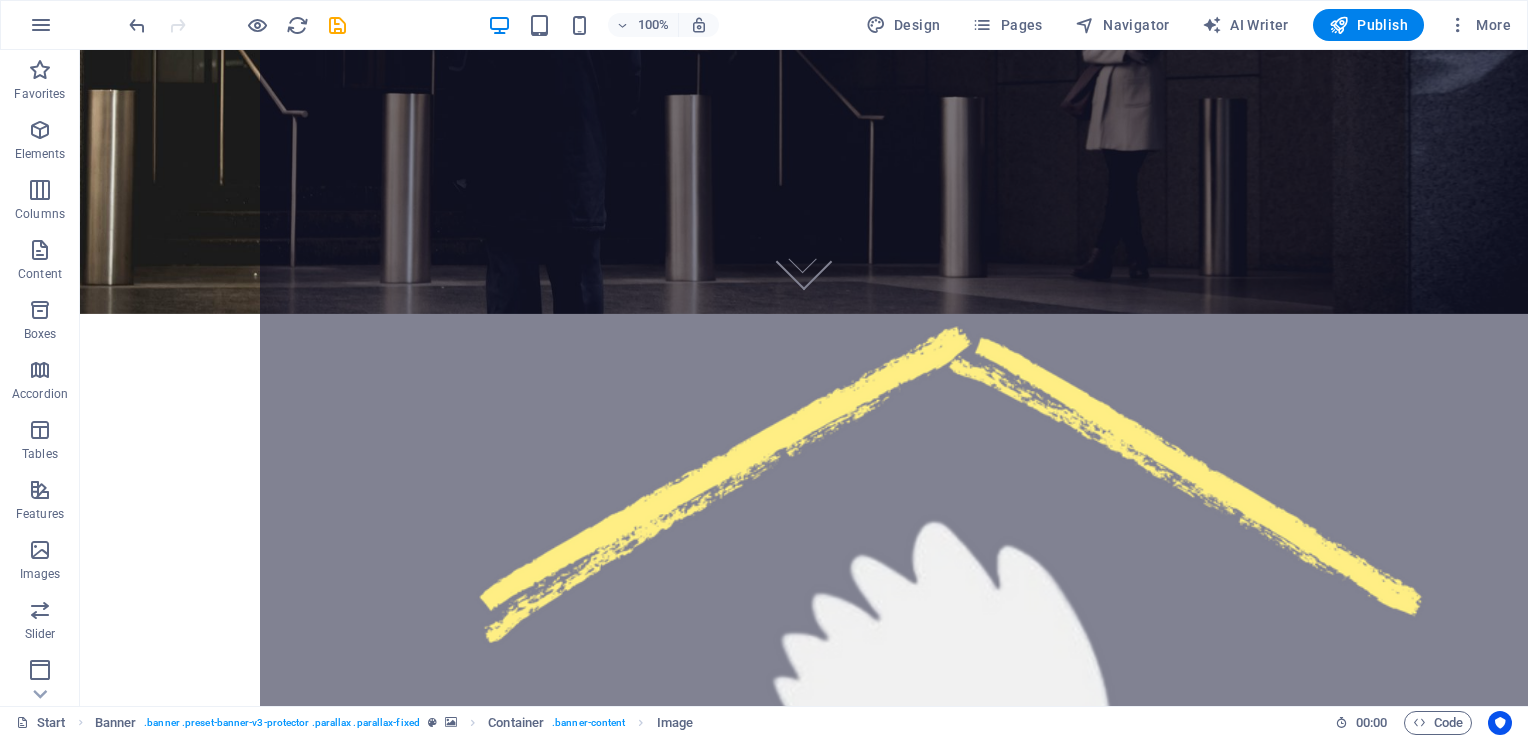 drag, startPoint x: 1107, startPoint y: 338, endPoint x: 1096, endPoint y: 235, distance: 103.58572 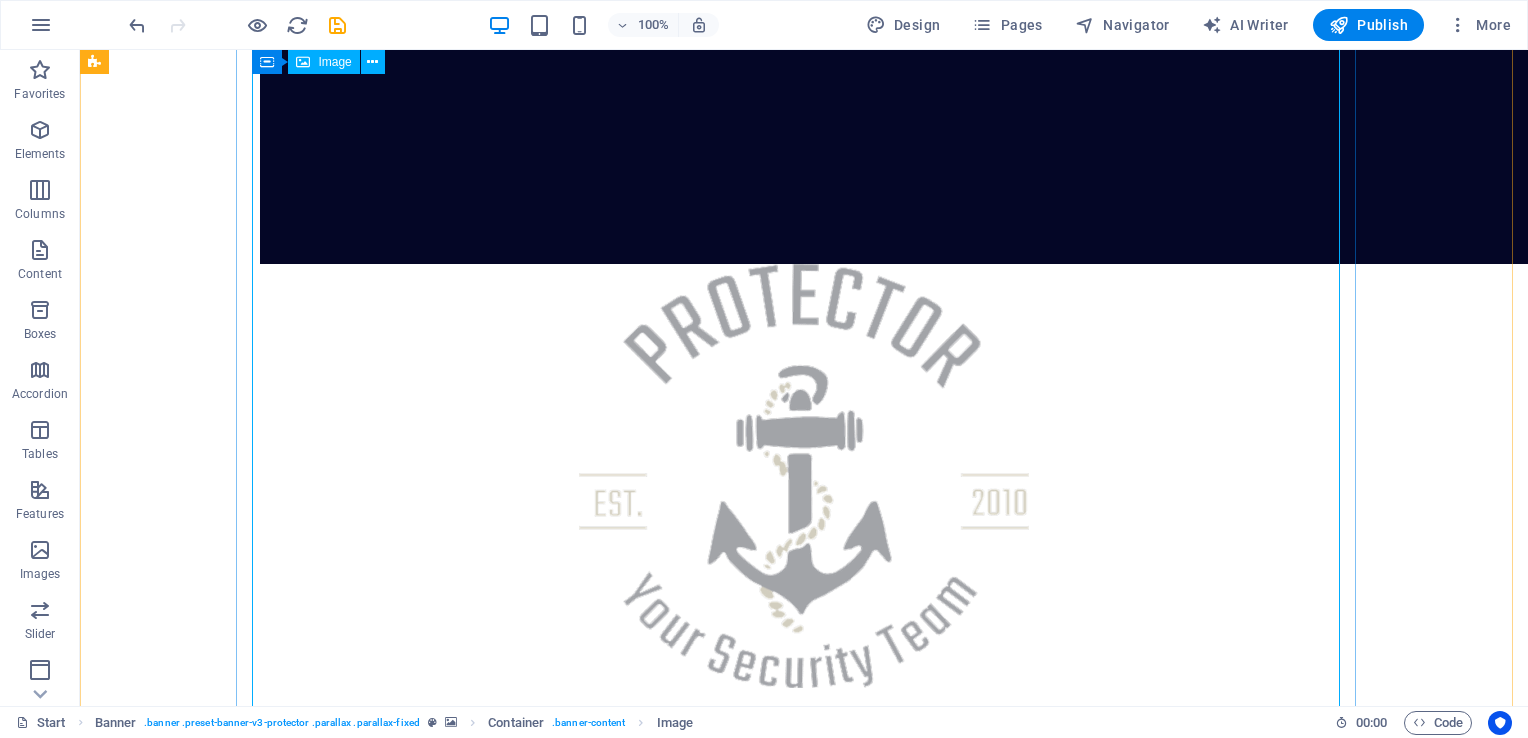 scroll, scrollTop: 621, scrollLeft: 0, axis: vertical 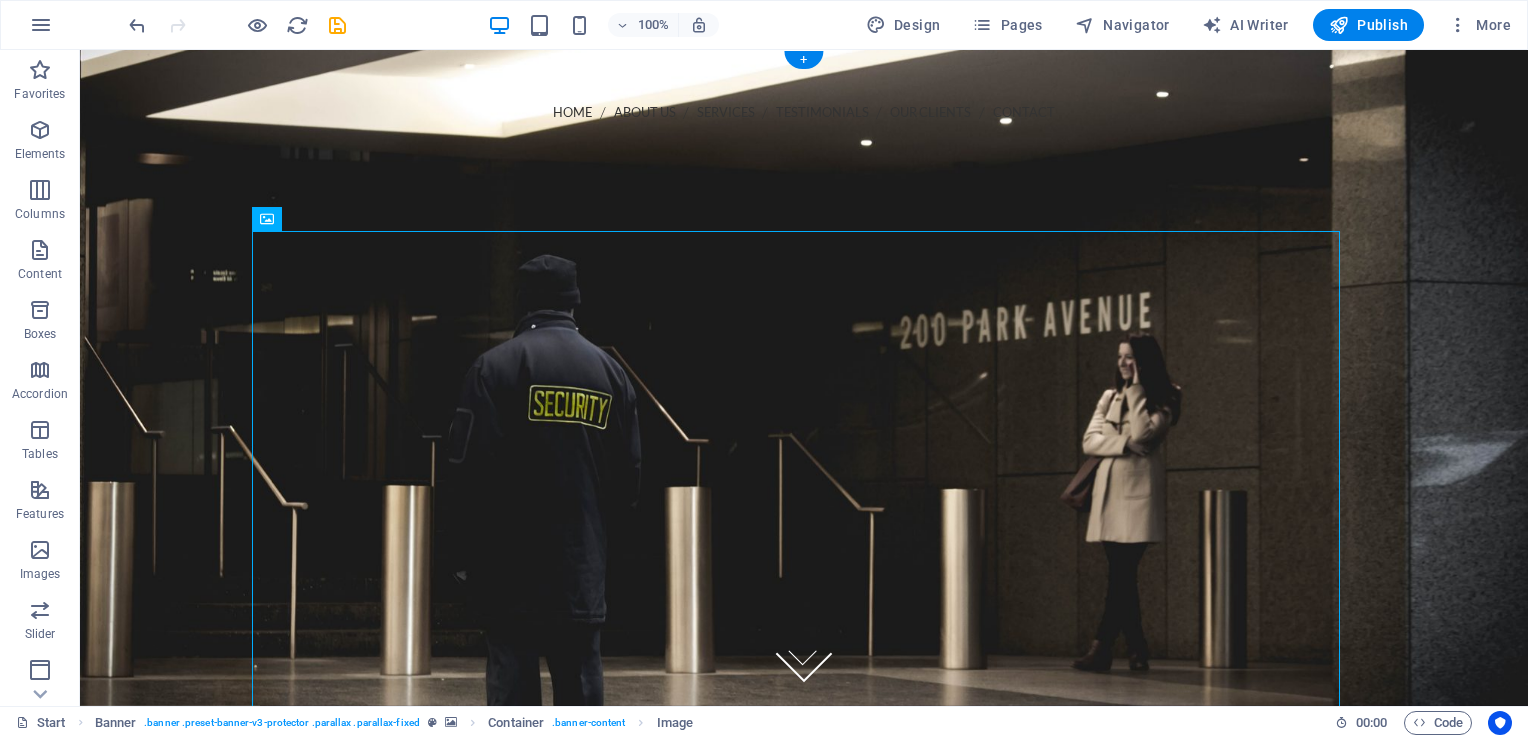 click at bounding box center [804, 378] 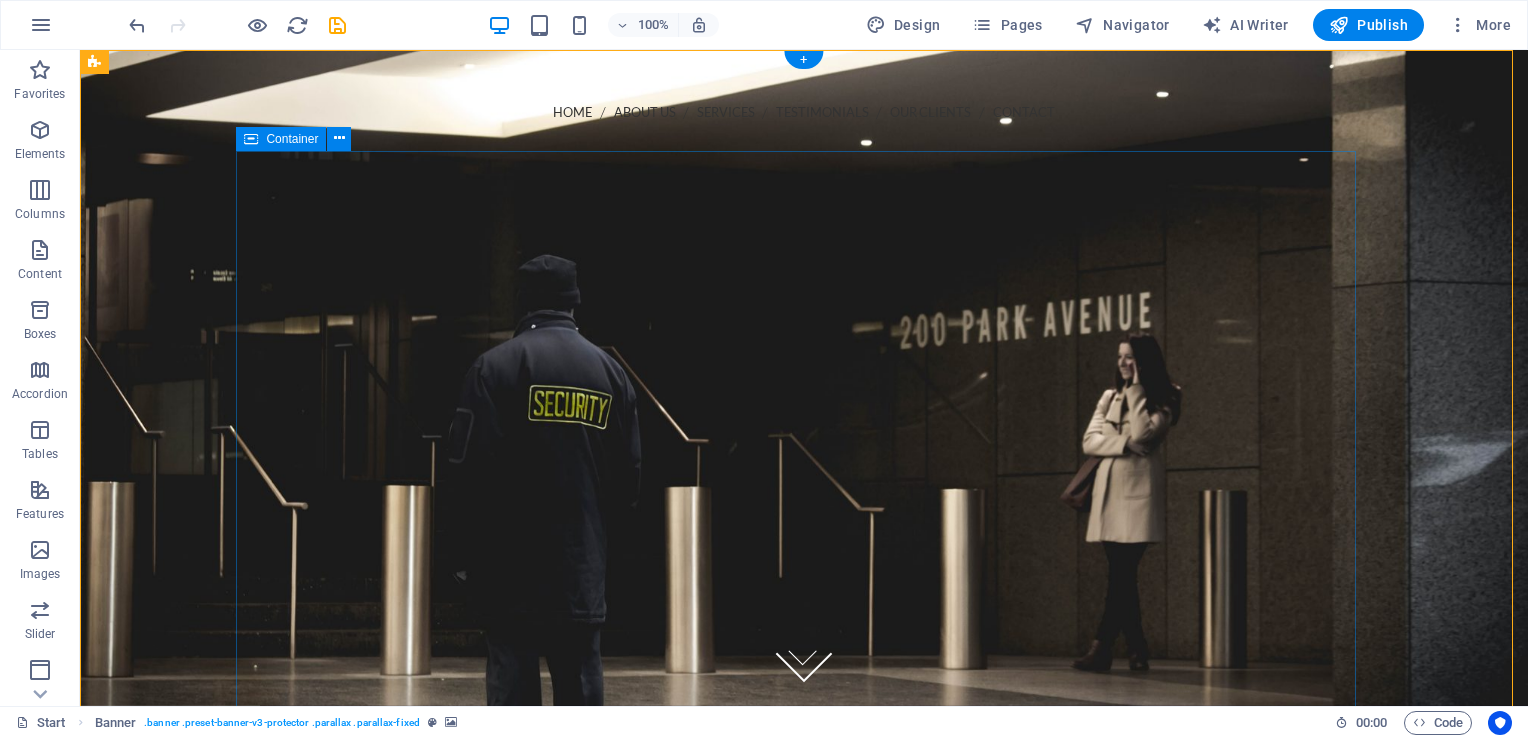 click at bounding box center (804, 1605) 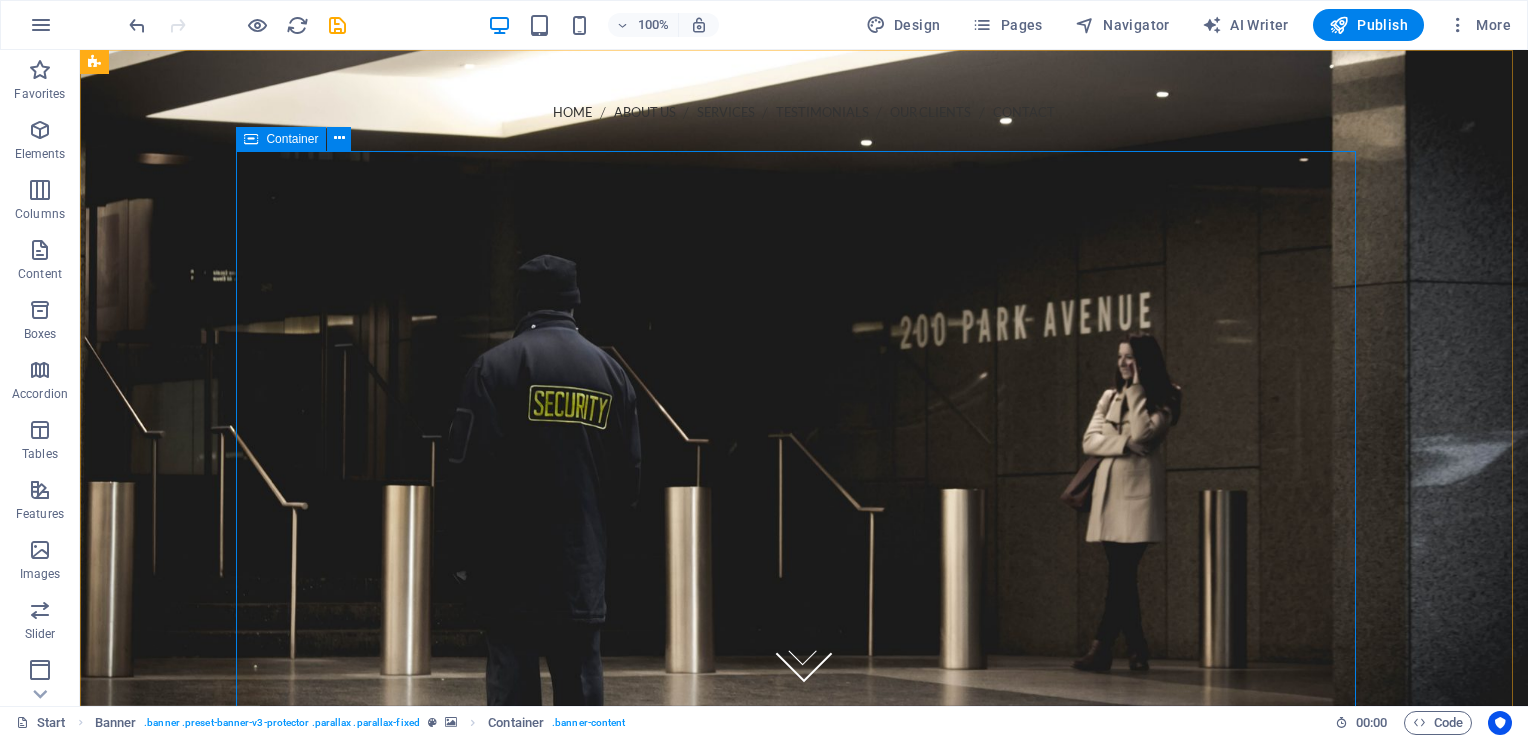 click on "Container" at bounding box center [300, 139] 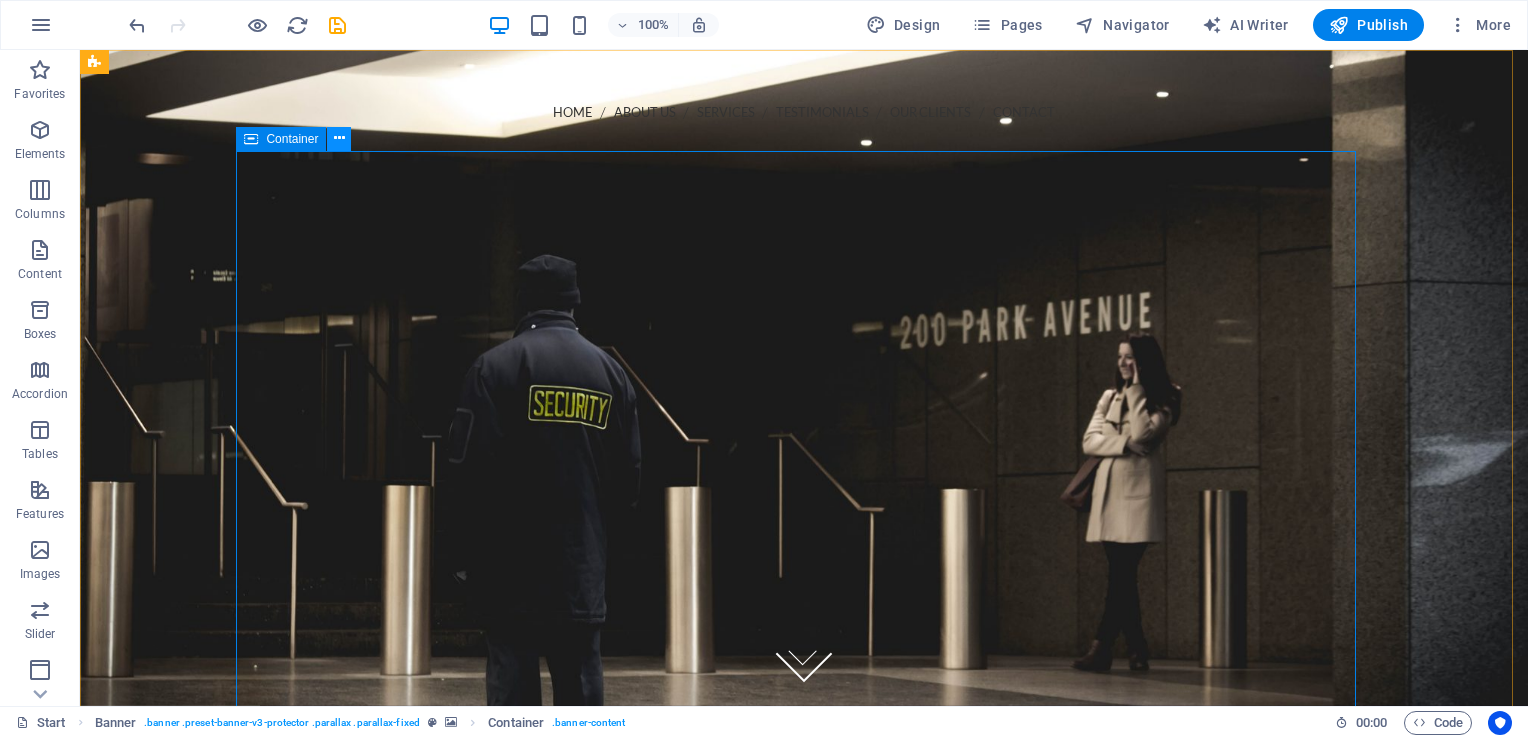 click at bounding box center (339, 138) 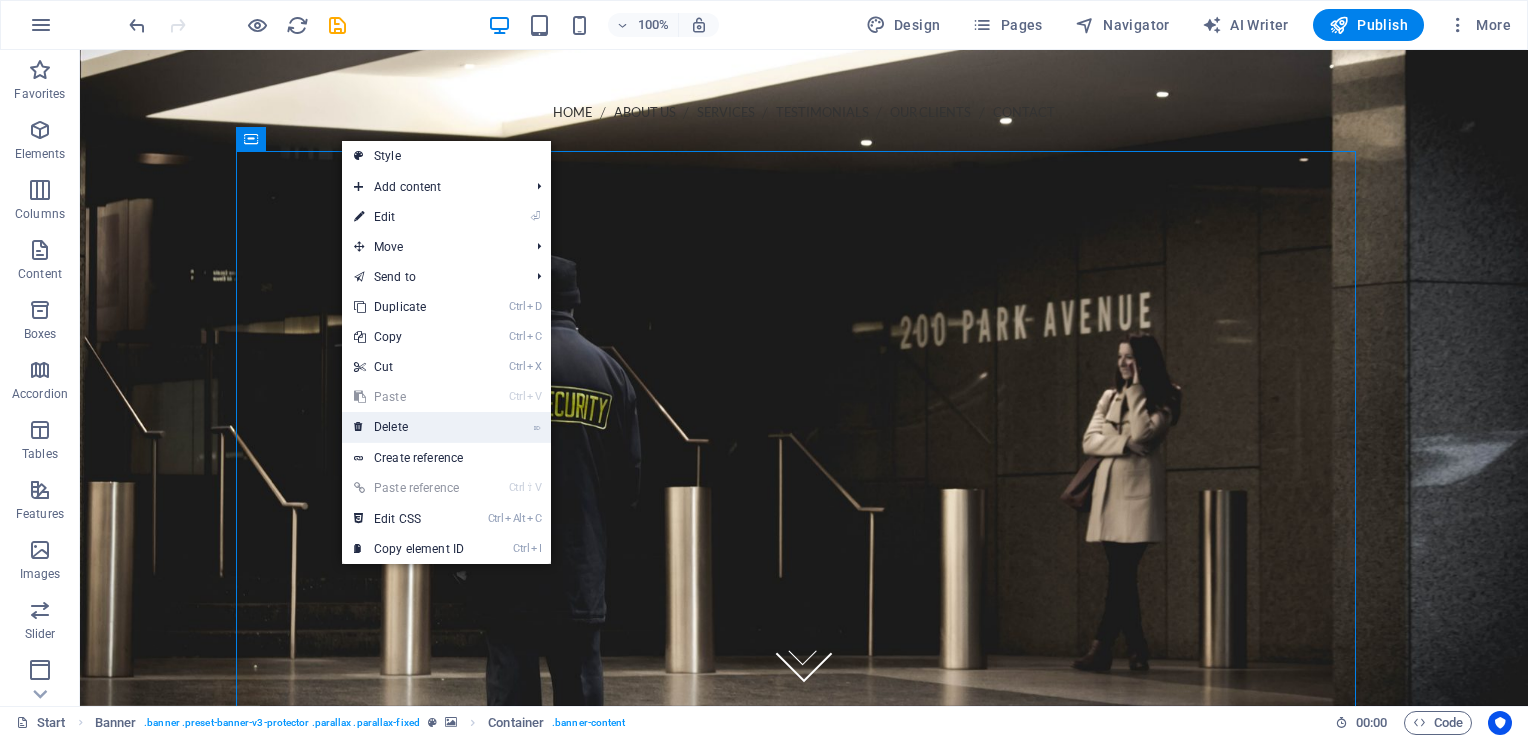 click on "⌦  Delete" at bounding box center [409, 427] 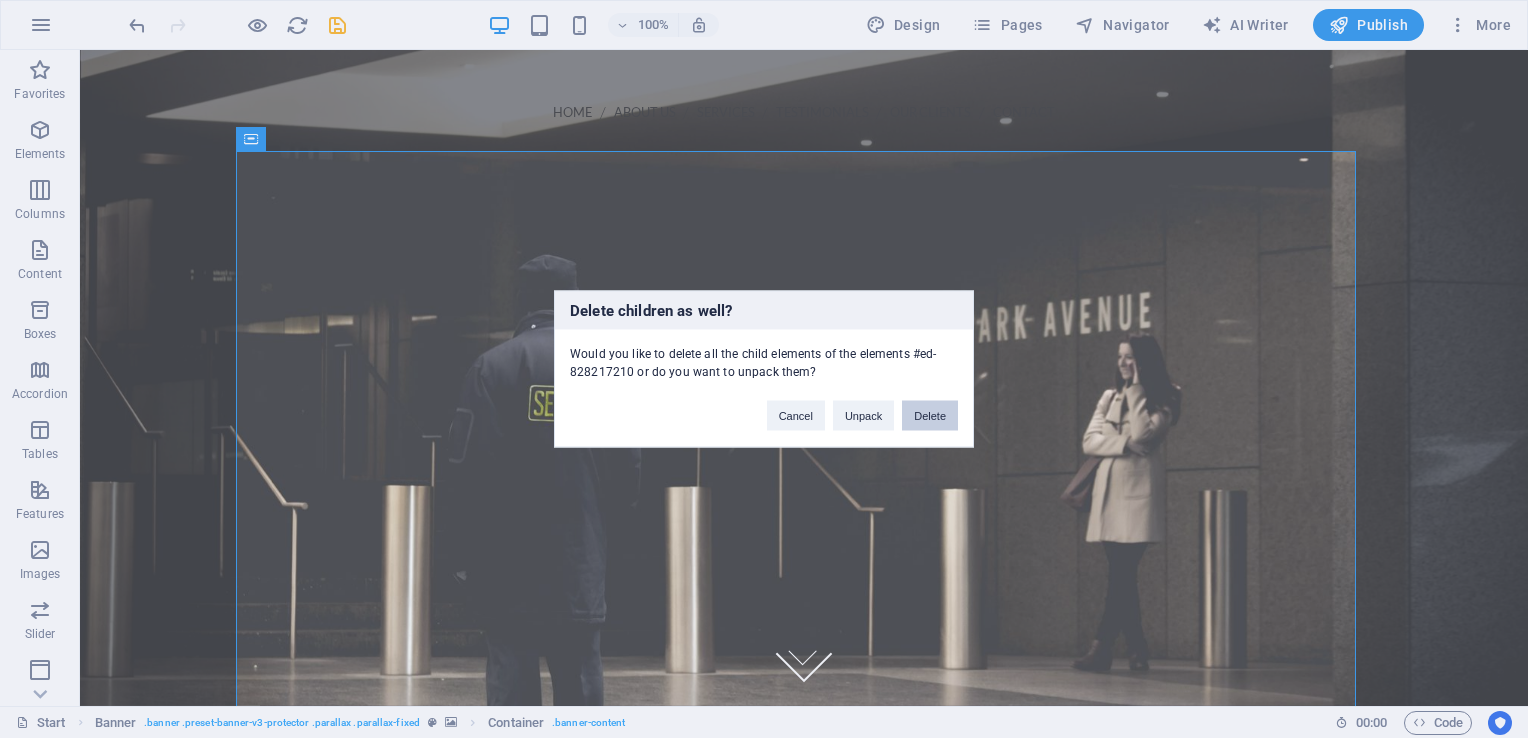 click on "Delete" at bounding box center [930, 416] 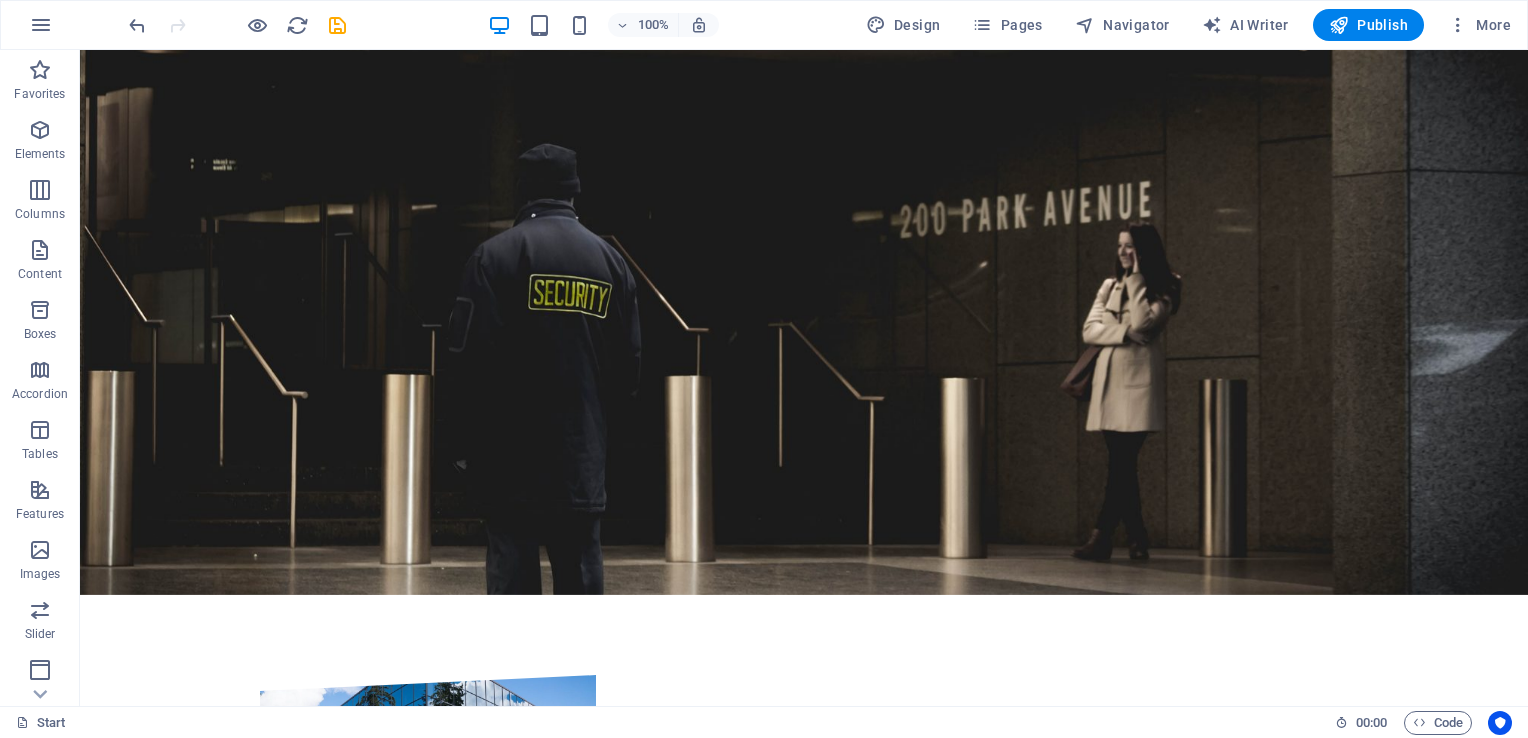 scroll, scrollTop: 0, scrollLeft: 0, axis: both 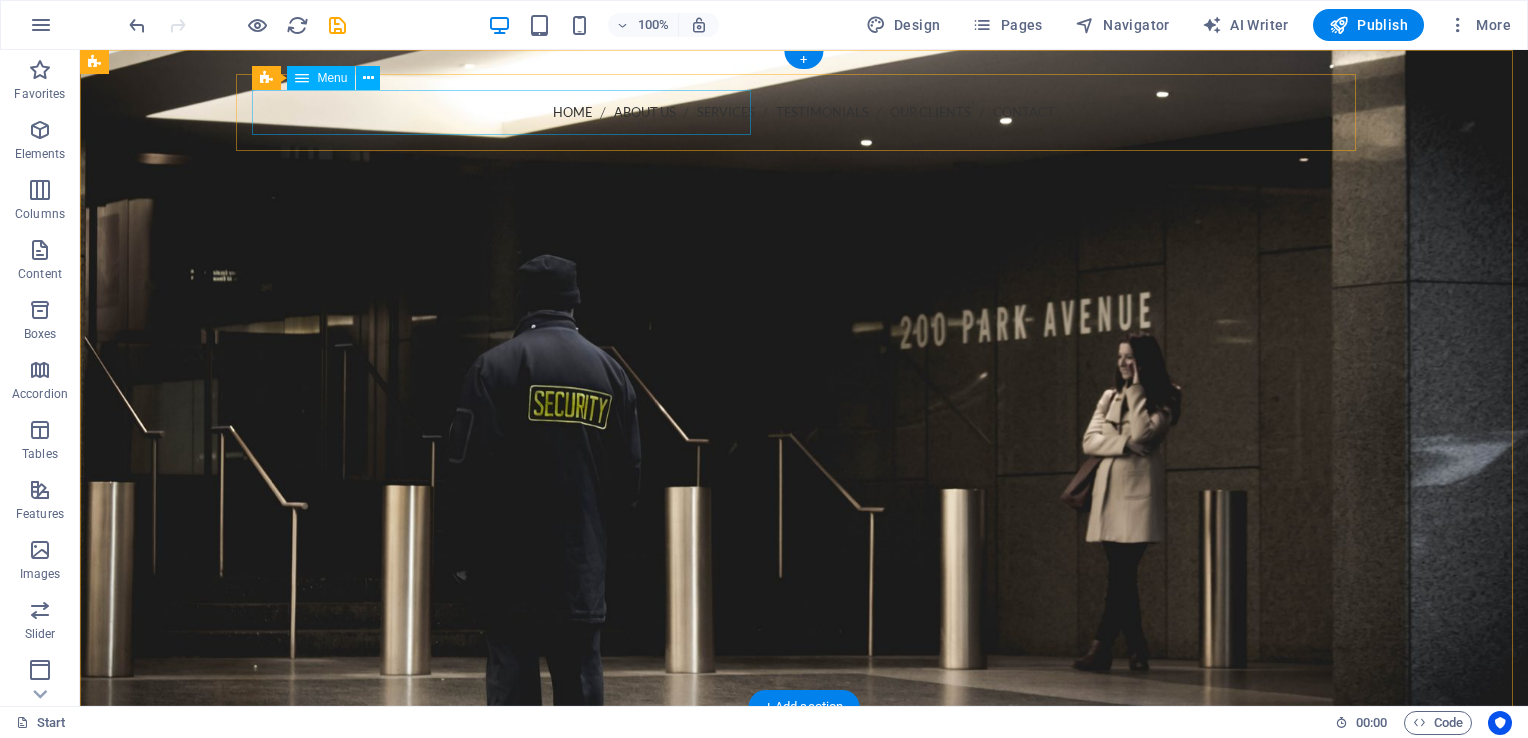 click on "Home About us Services Testimonials Our Clients Contact" at bounding box center (804, 112) 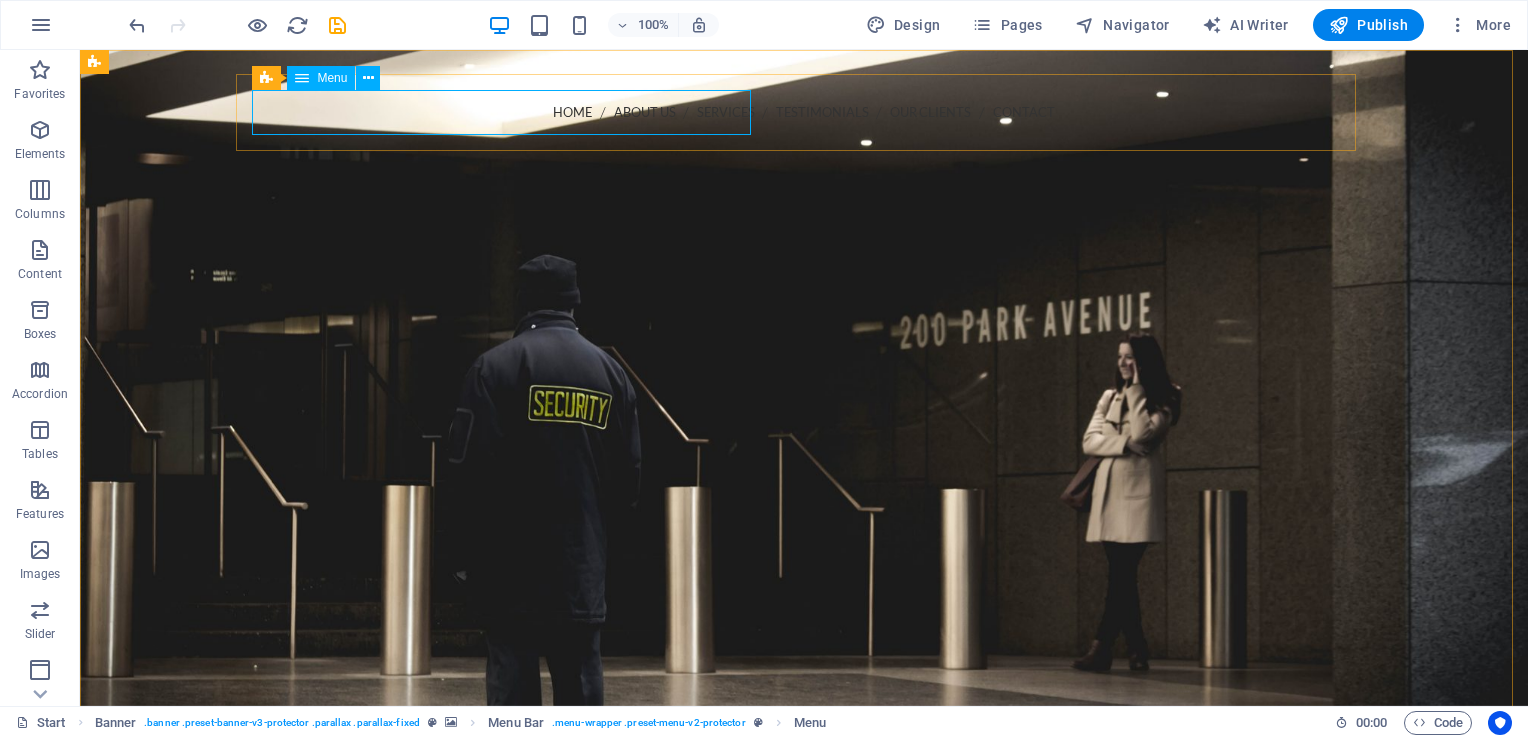 click on "Menu" at bounding box center [321, 78] 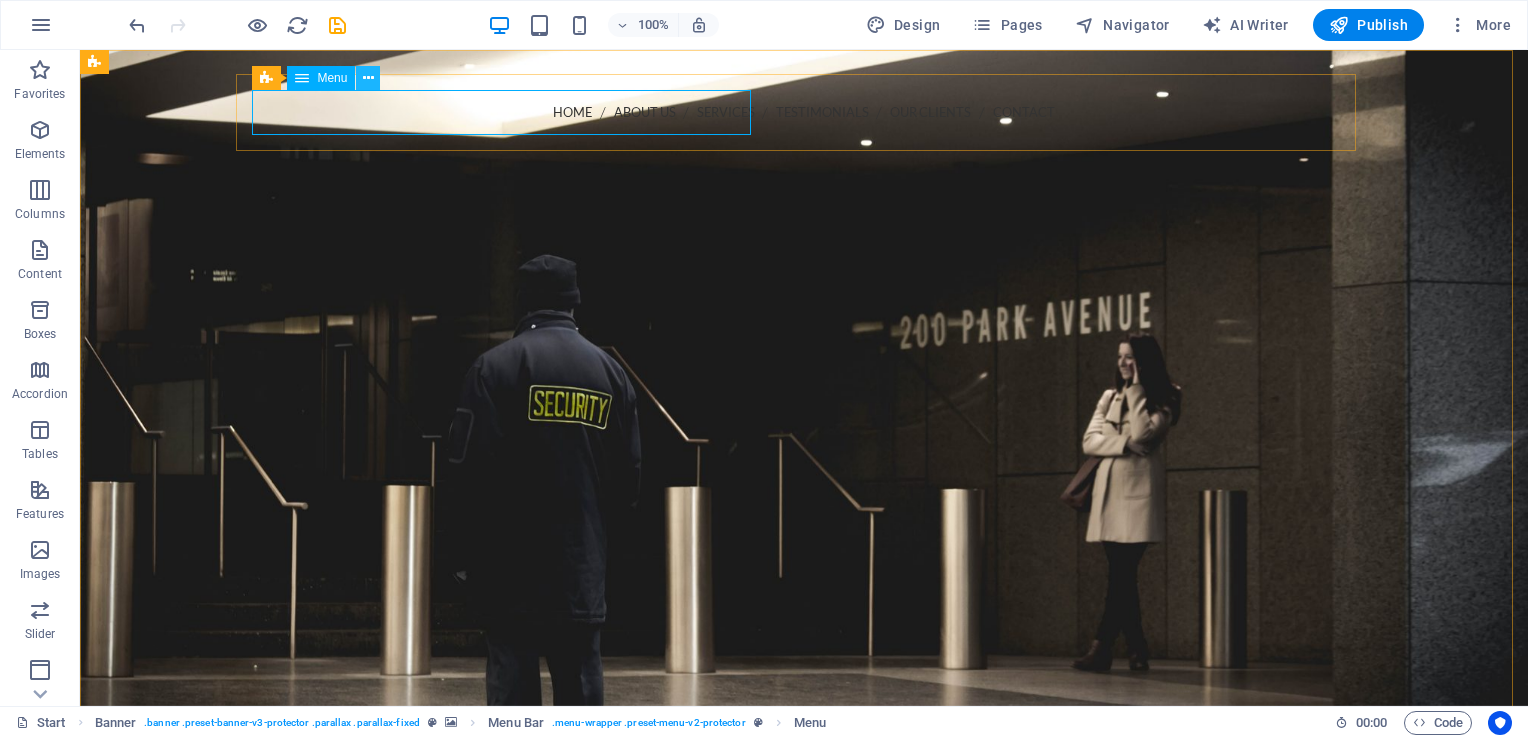 click at bounding box center [368, 78] 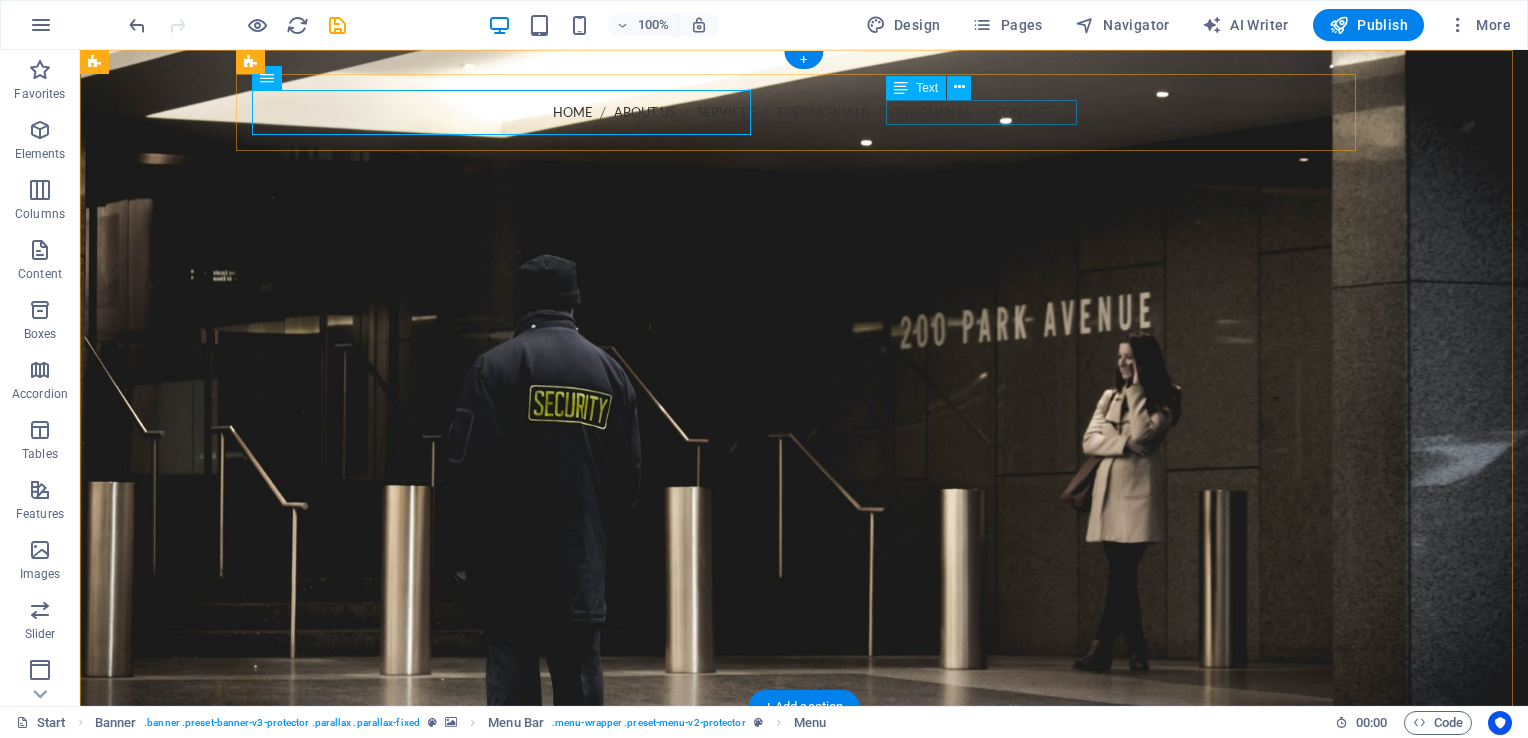 click on "Call us      [PHONE]" at bounding box center [804, 148] 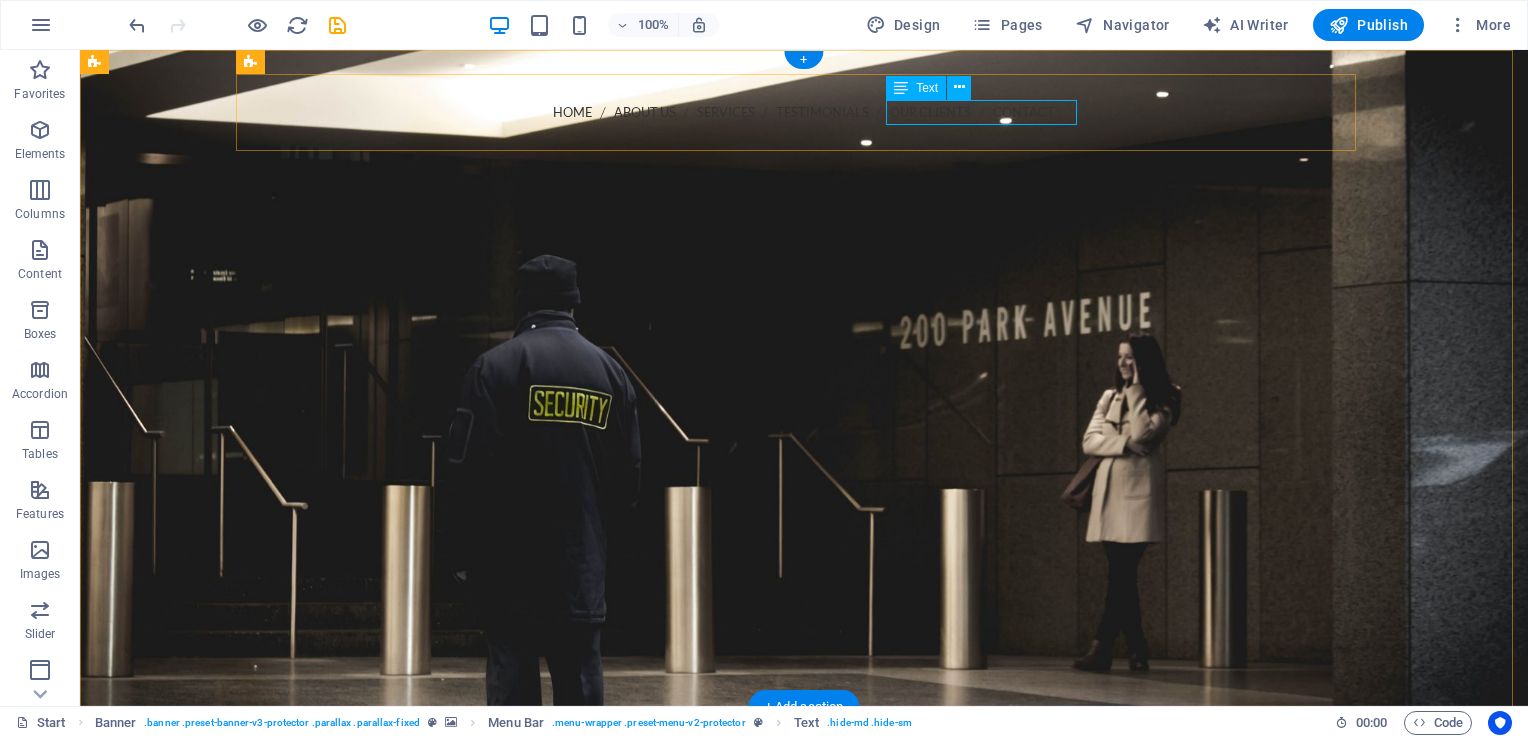 click on "Call us      [PHONE]" at bounding box center [804, 148] 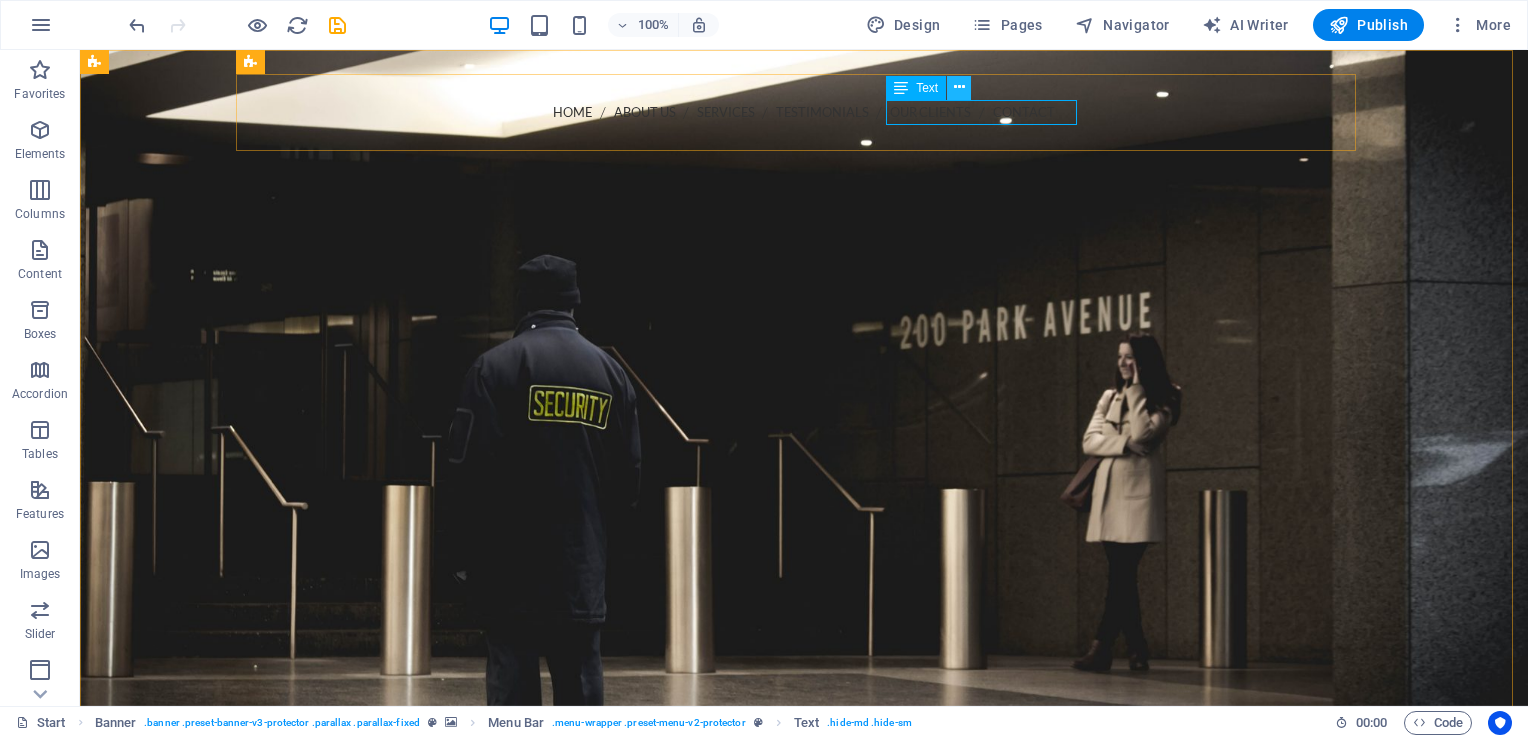 click at bounding box center (959, 87) 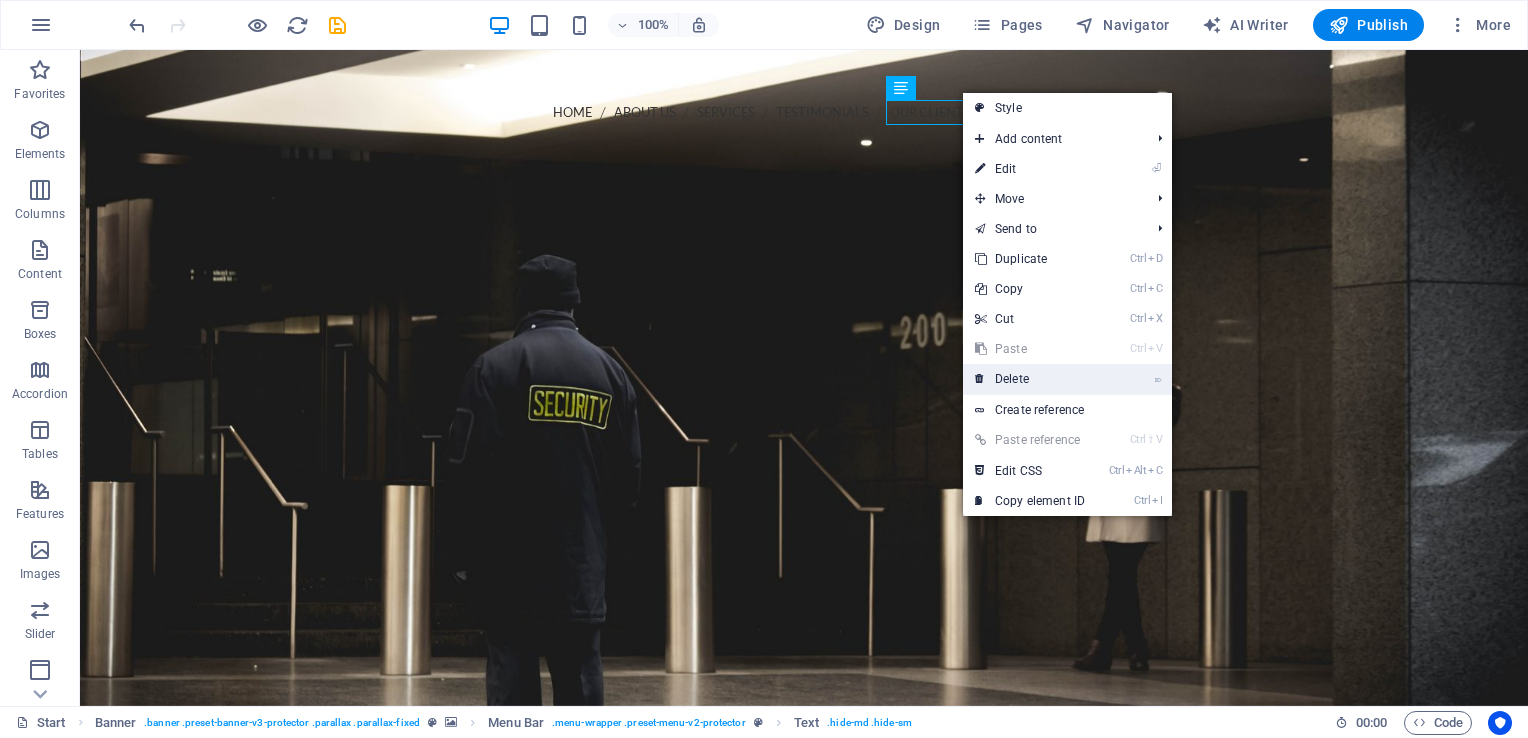 click on "⌦  Delete" at bounding box center (1030, 379) 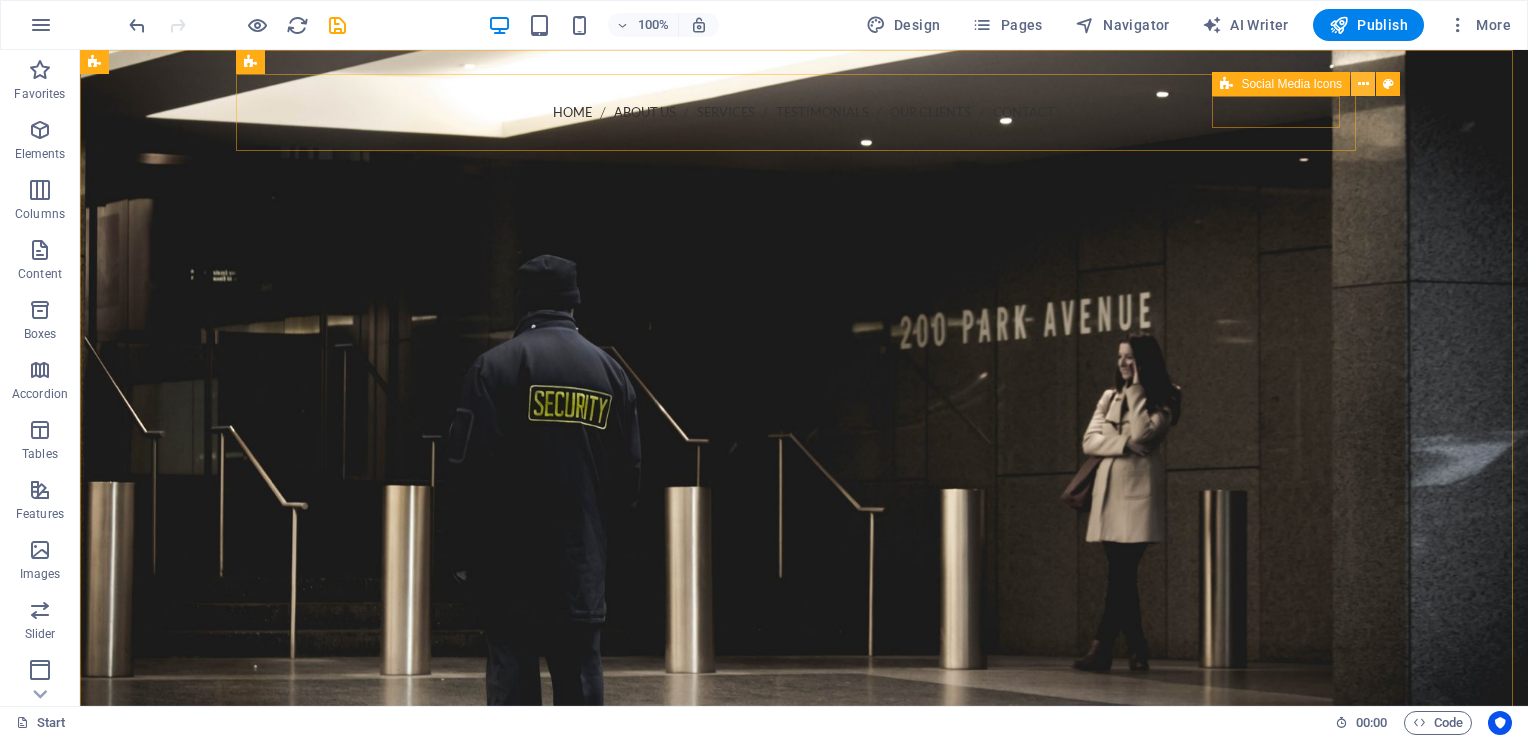 click at bounding box center (1363, 84) 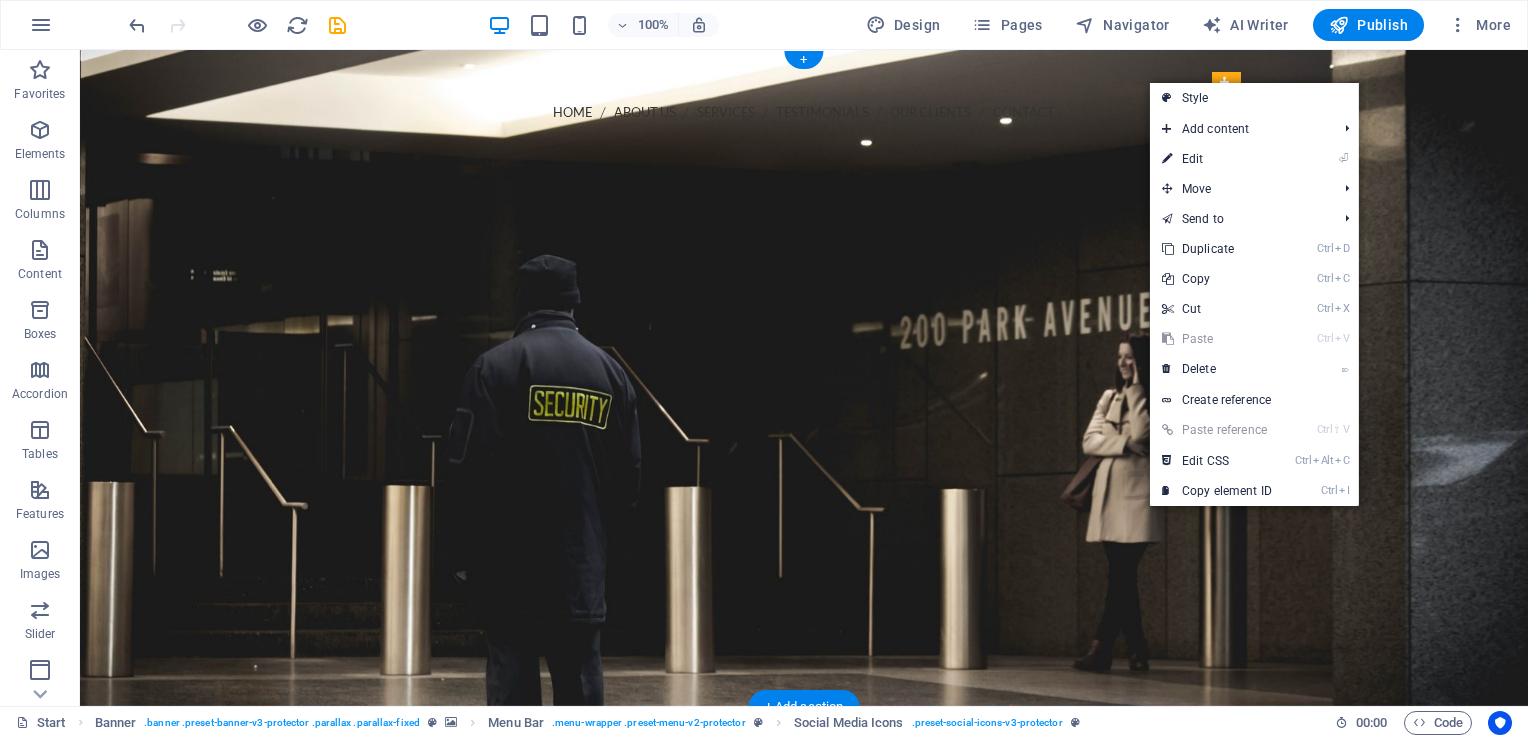 click at bounding box center [804, 378] 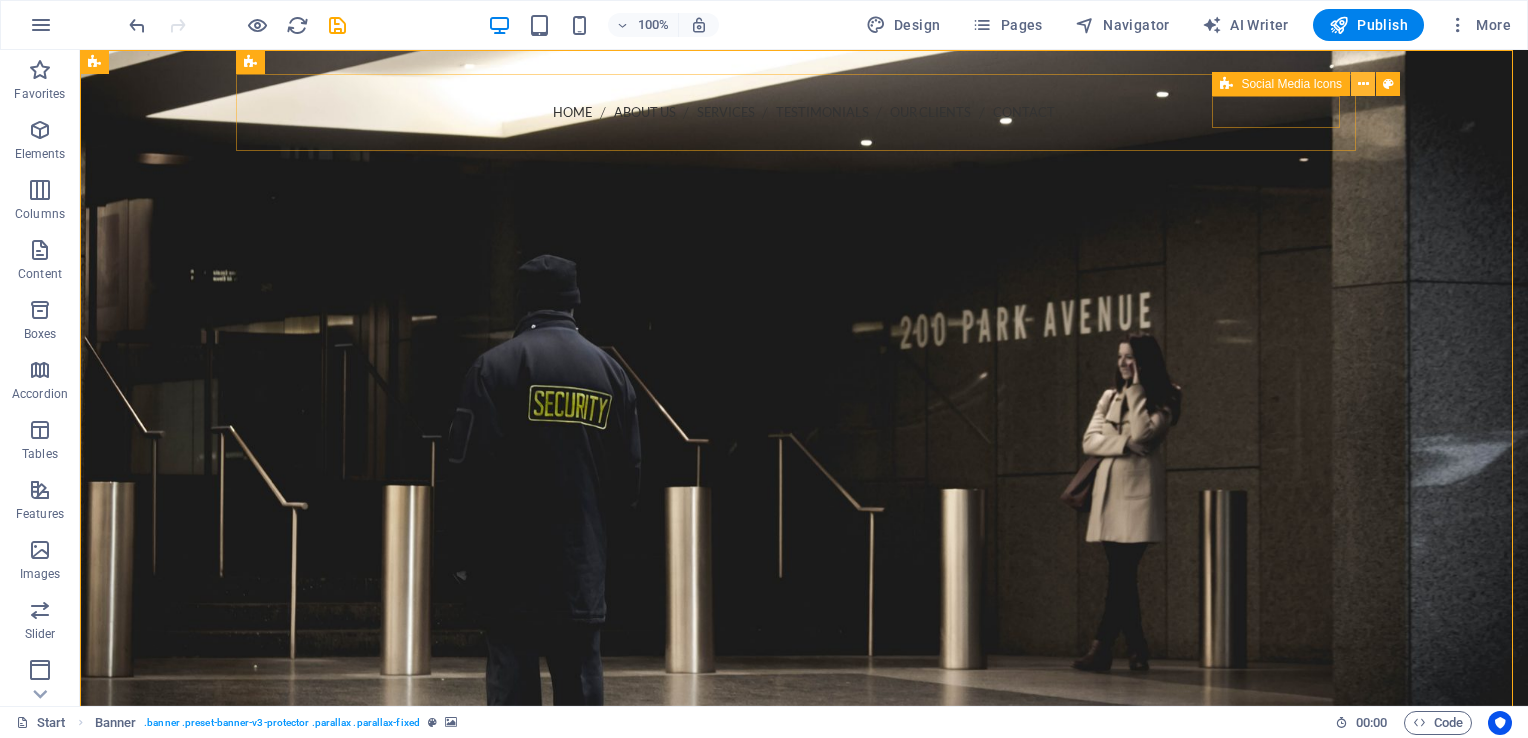 click at bounding box center [1363, 84] 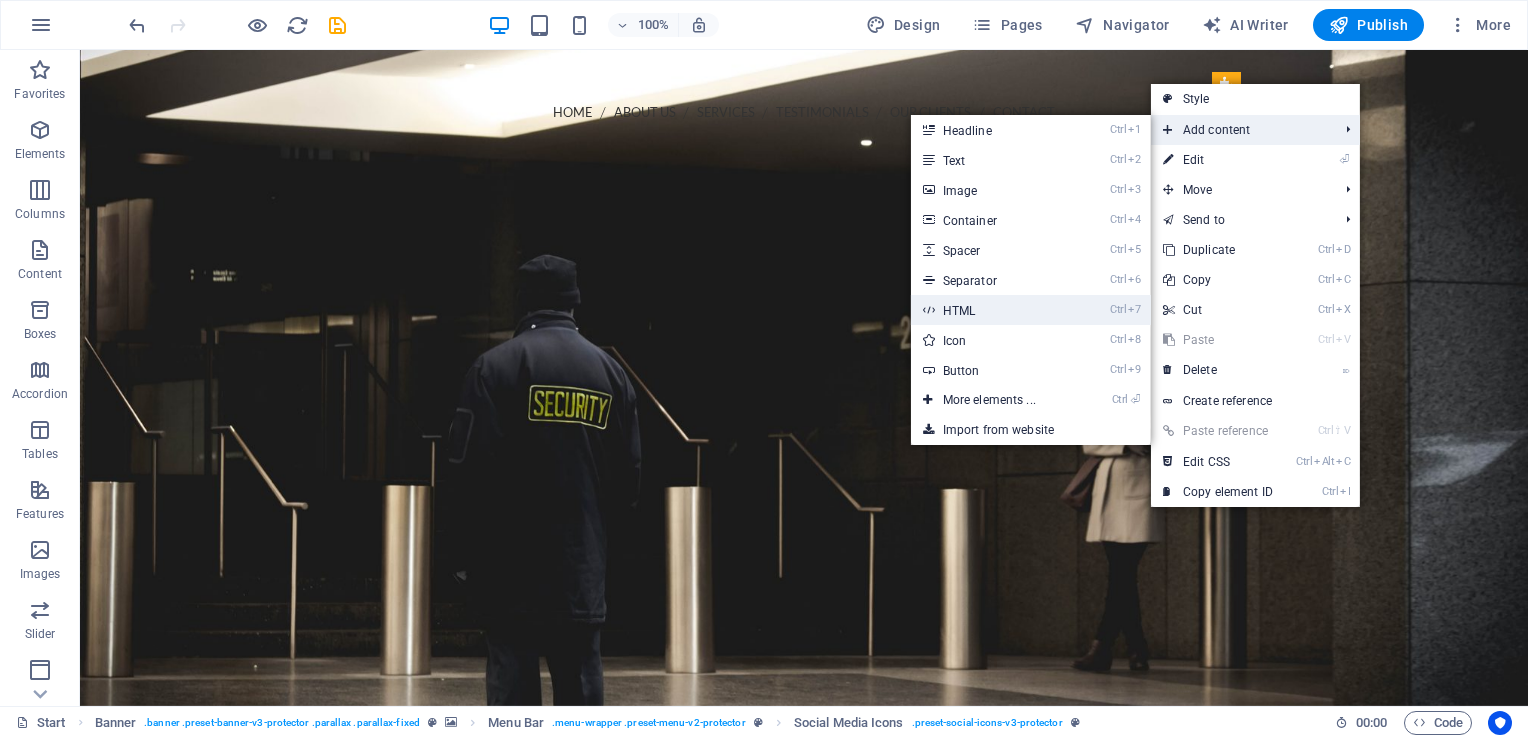 click on "Ctrl 7  HTML" at bounding box center [993, 310] 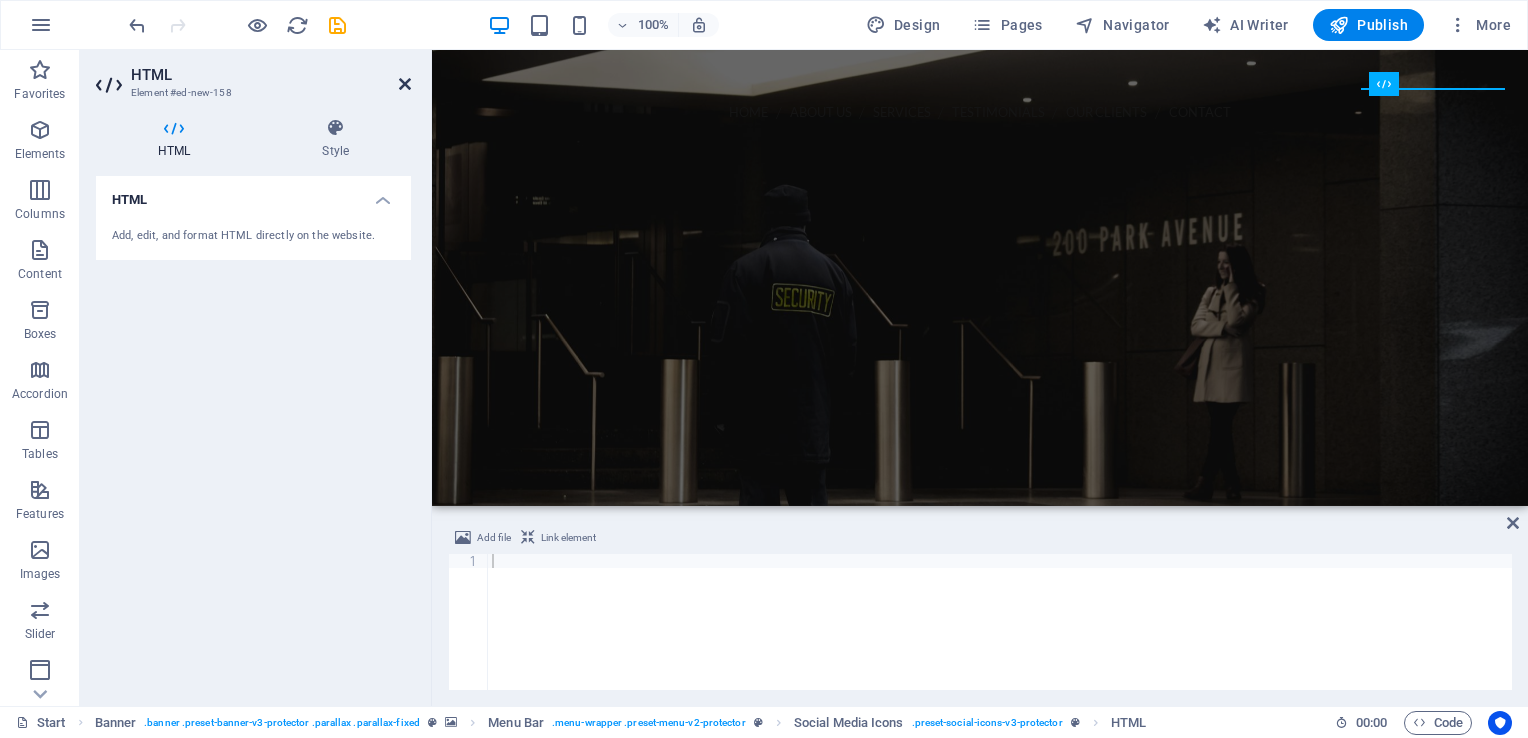 click at bounding box center (405, 84) 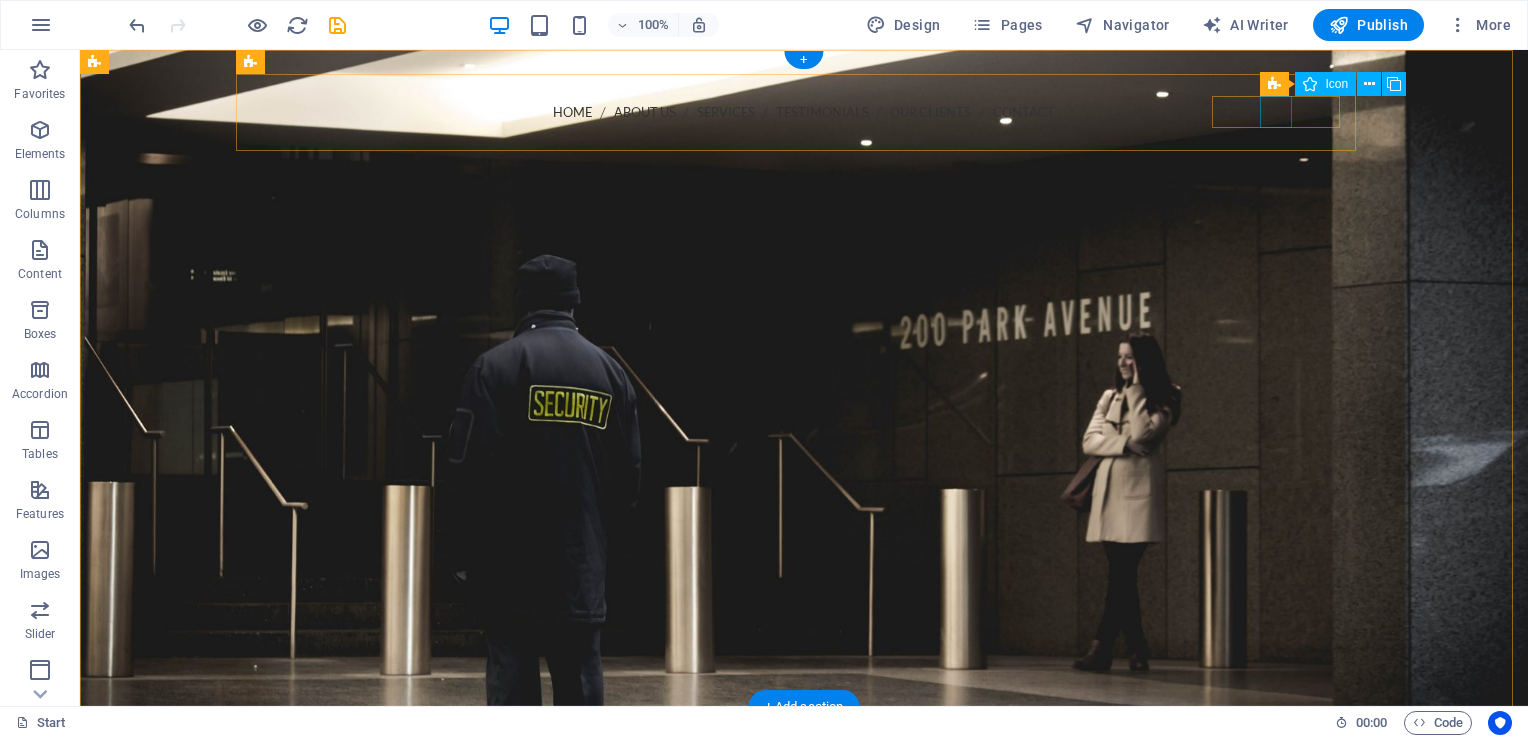 click at bounding box center [804, 191] 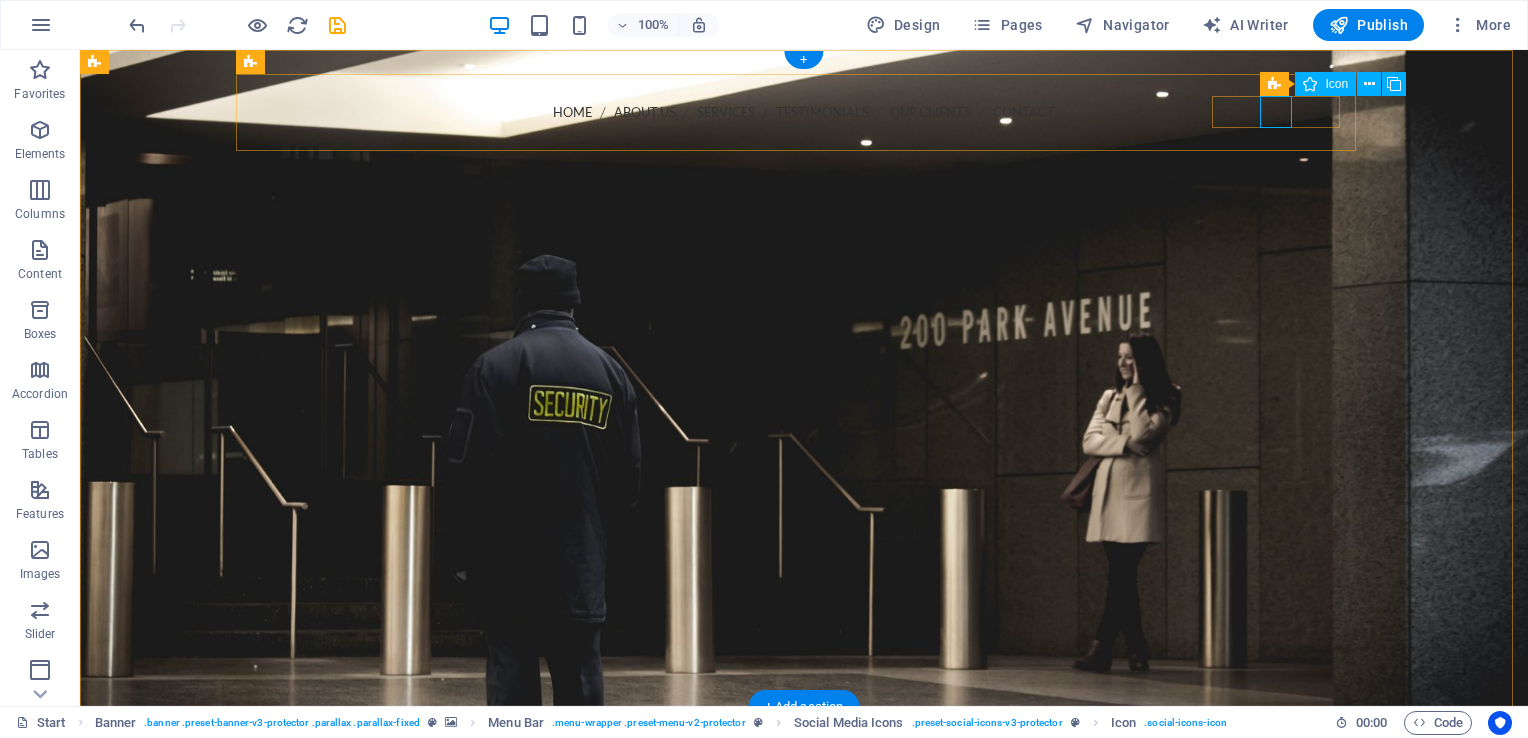 click at bounding box center (804, 191) 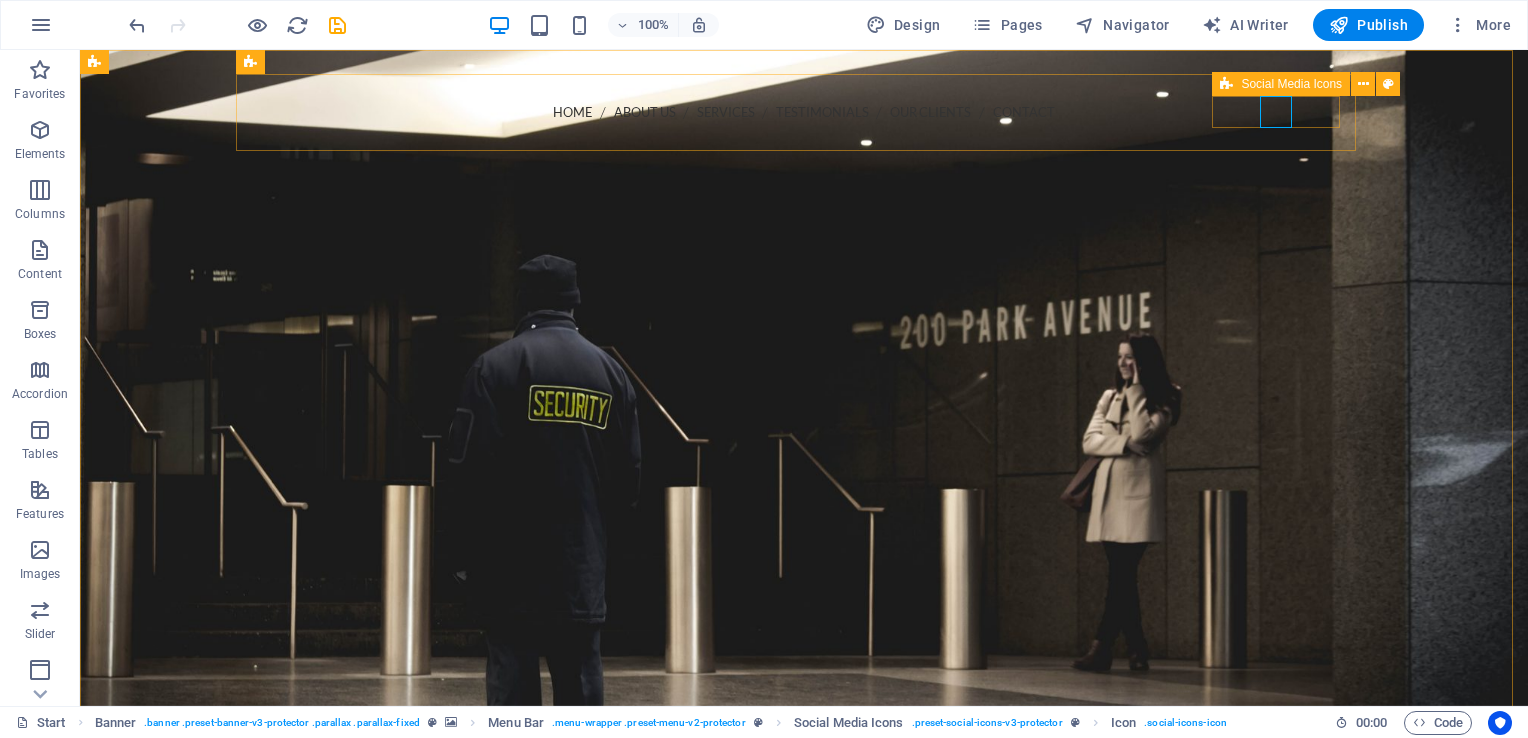 click on "Social Media Icons" at bounding box center [1291, 84] 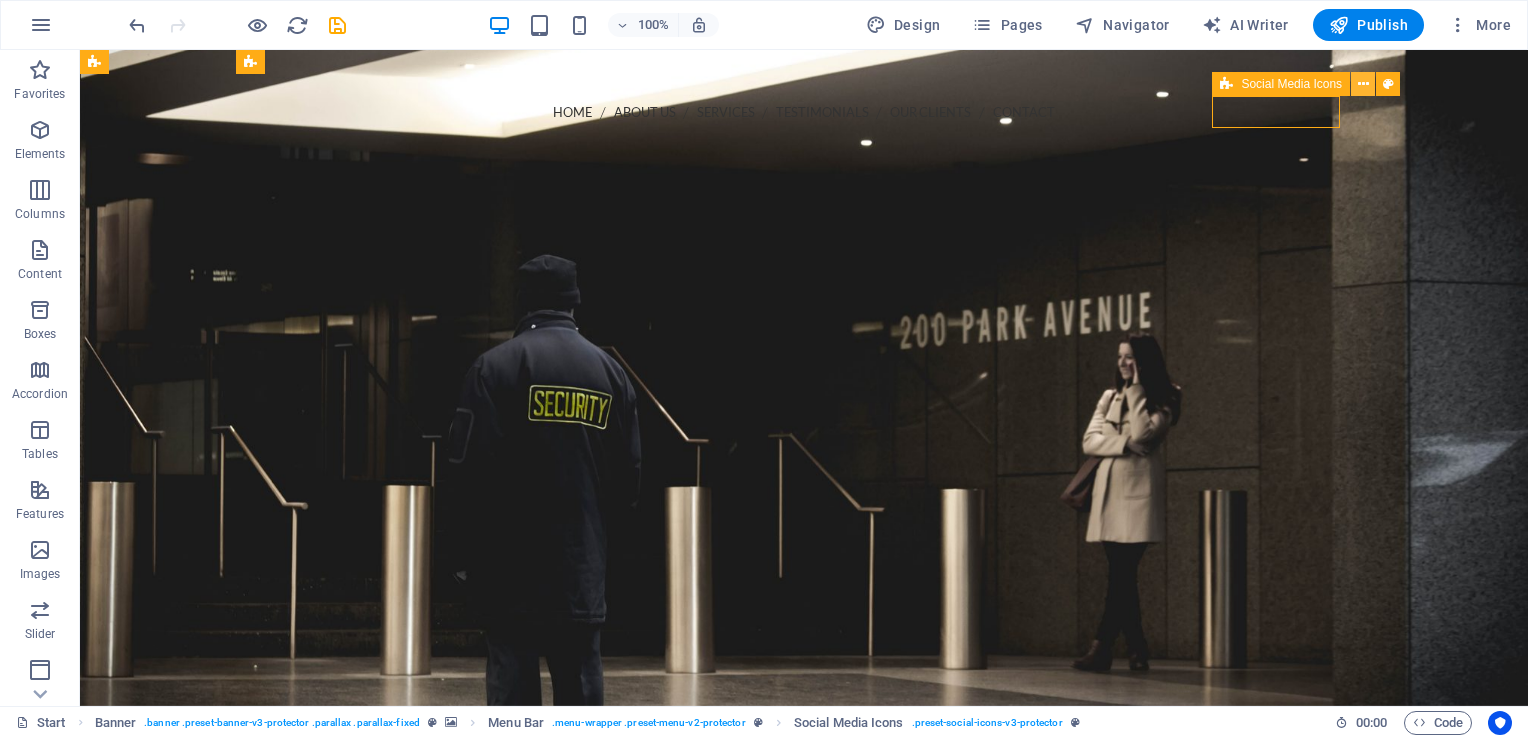 click at bounding box center (1363, 84) 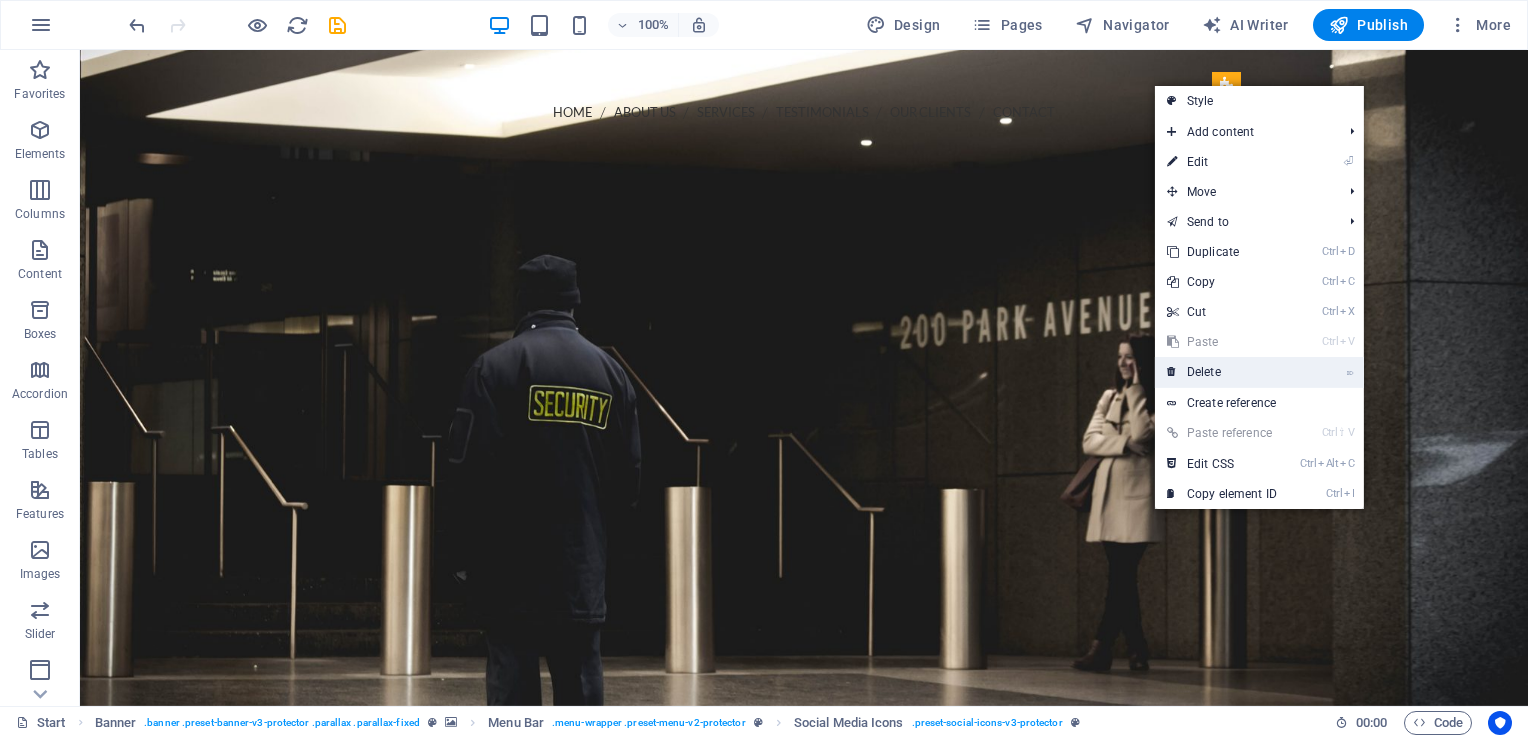 click on "⌦  Delete" at bounding box center [1222, 372] 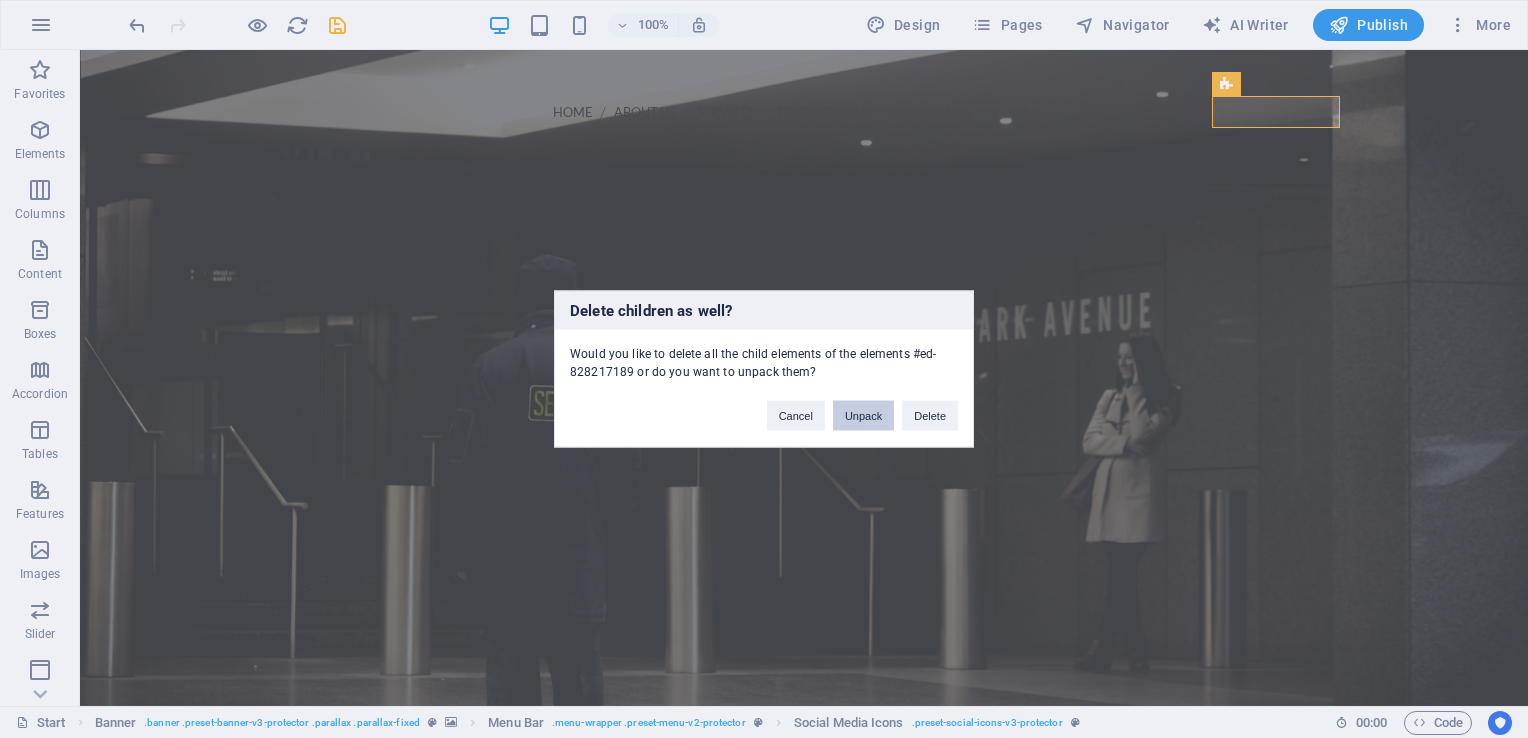 click on "Unpack" at bounding box center (863, 416) 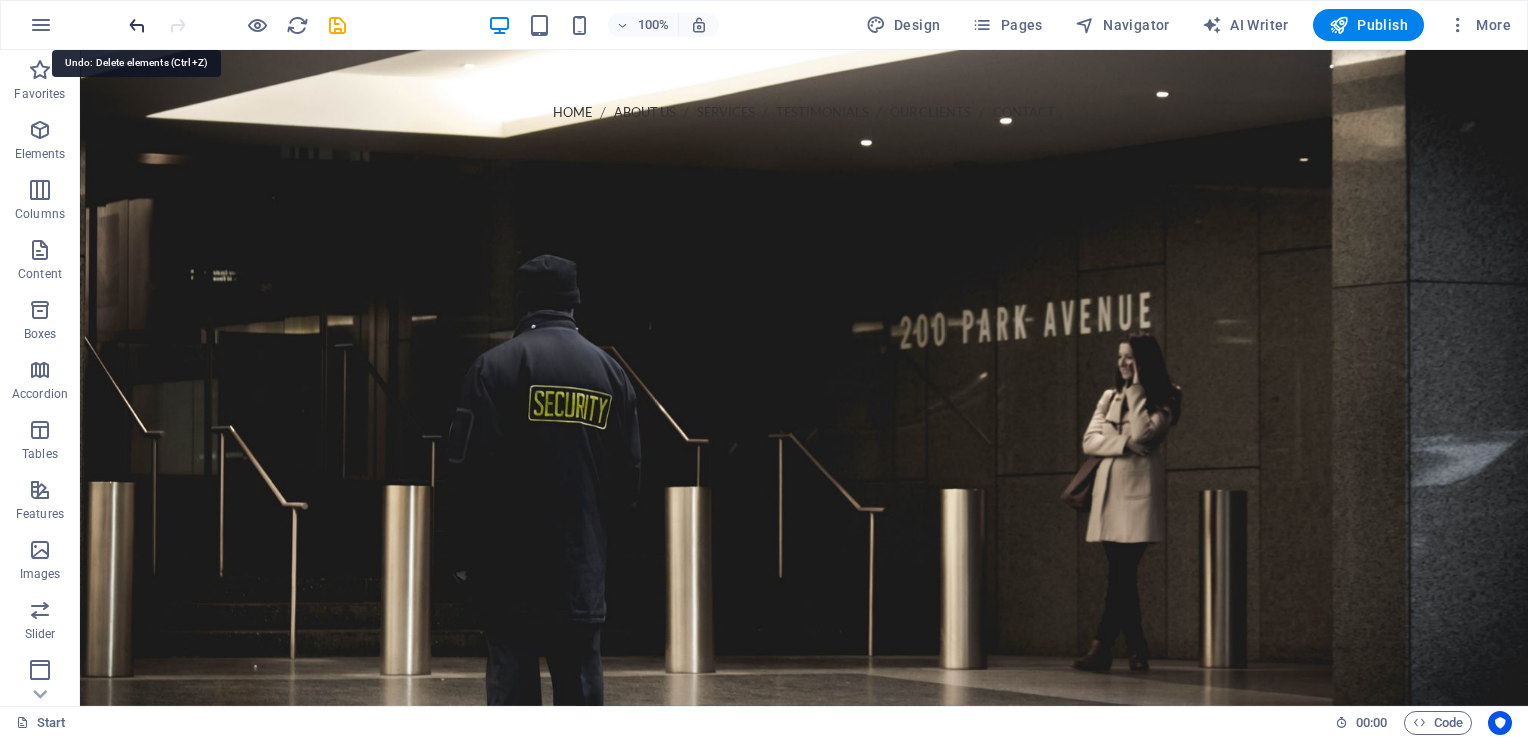 click at bounding box center [137, 25] 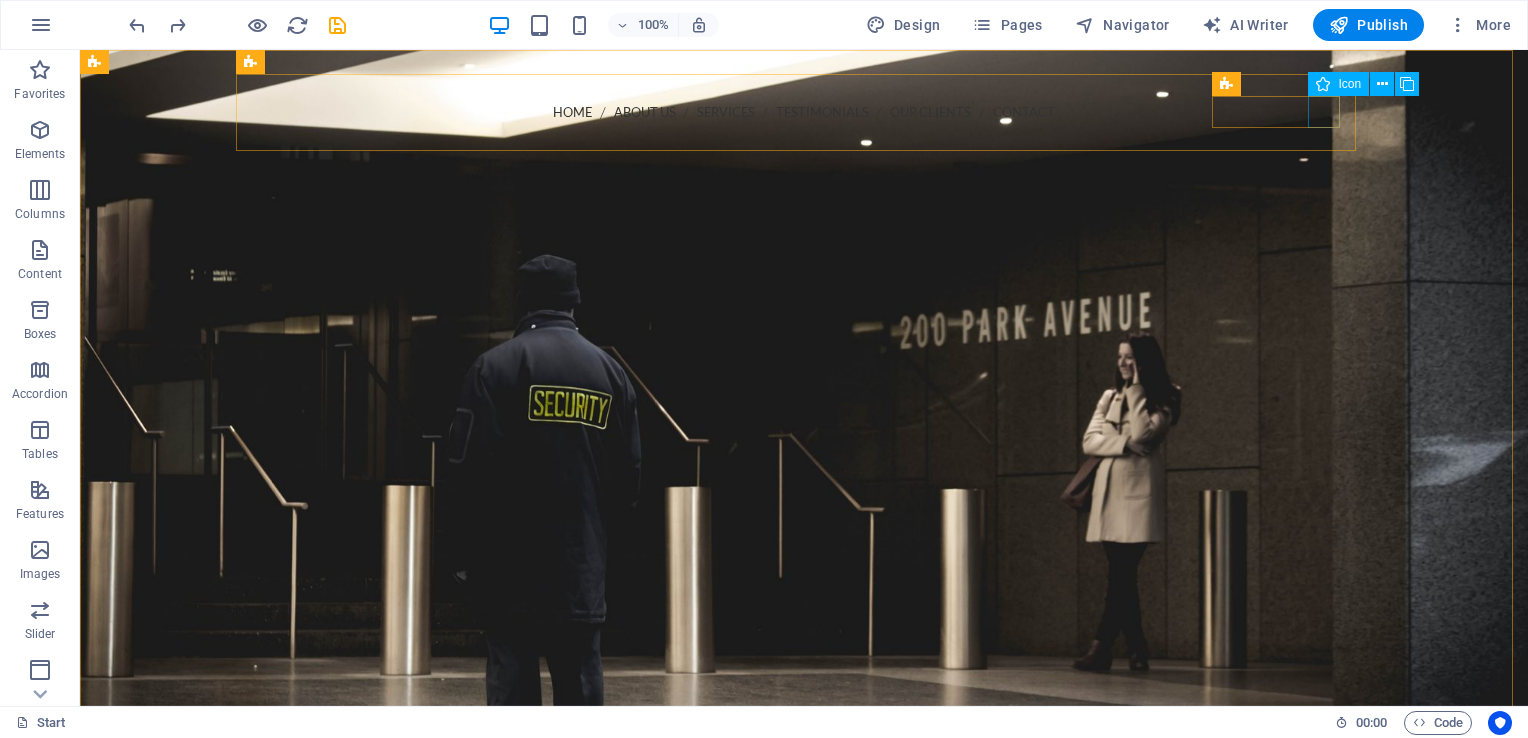 click on "Icon" at bounding box center [1338, 84] 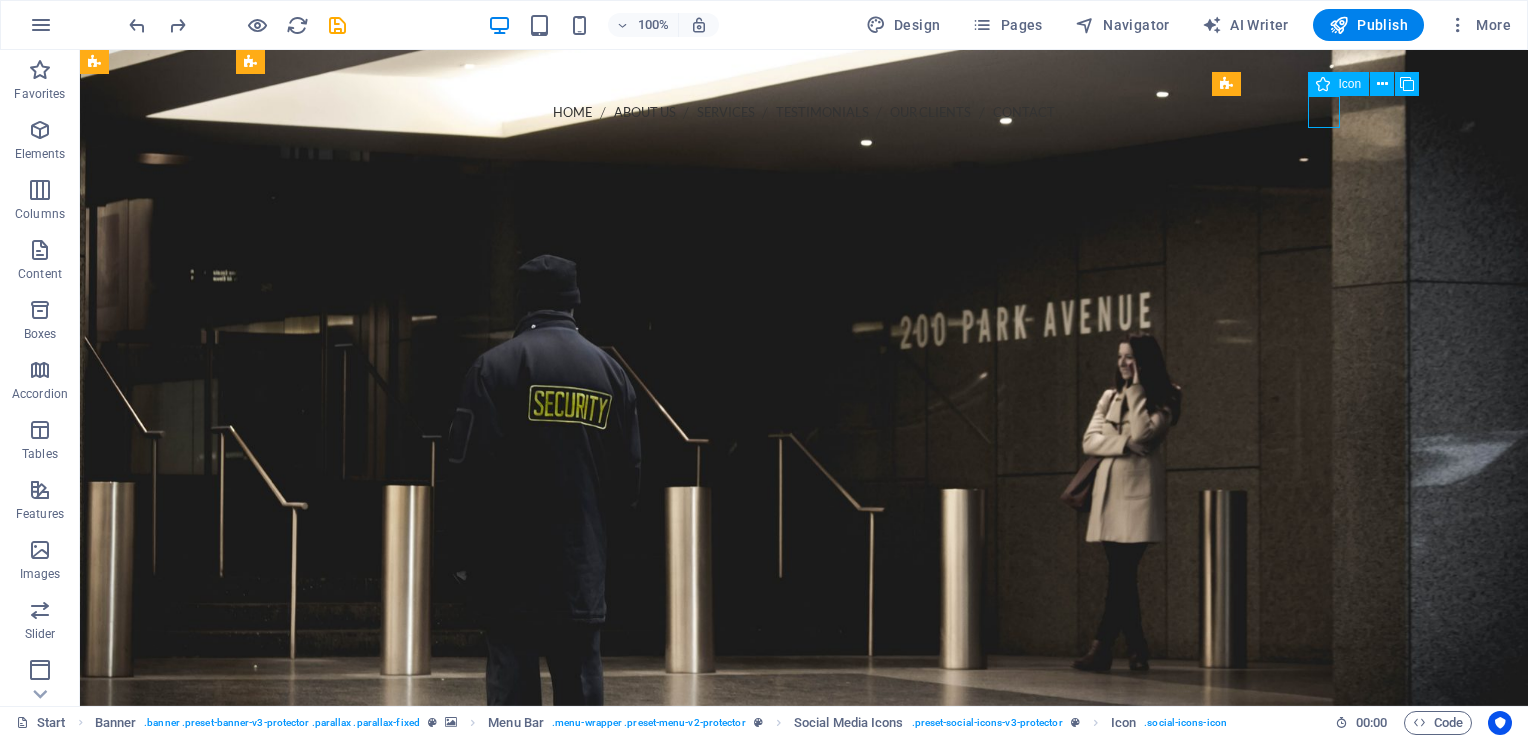 click on "Icon" at bounding box center (1349, 84) 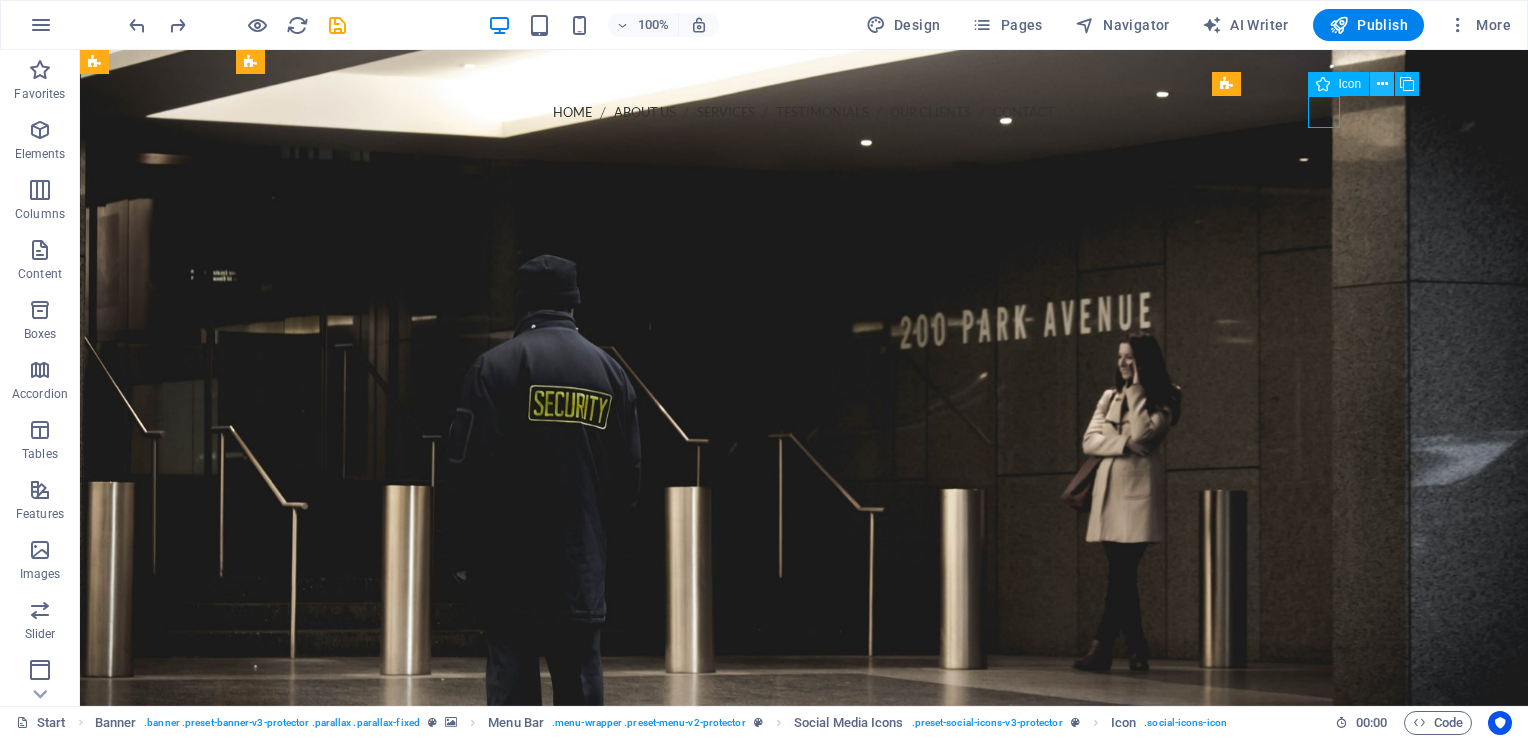 click at bounding box center (1382, 84) 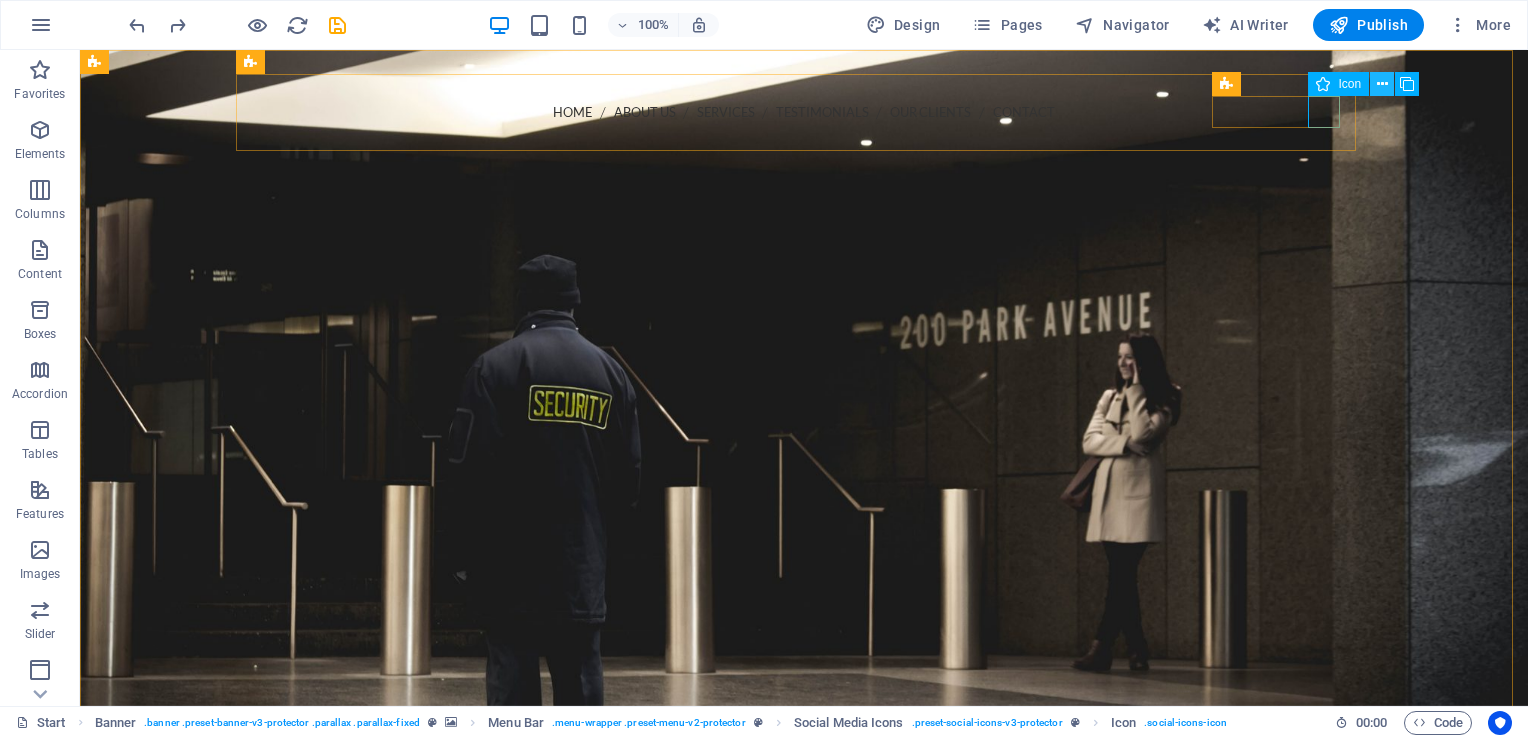 click at bounding box center (1382, 84) 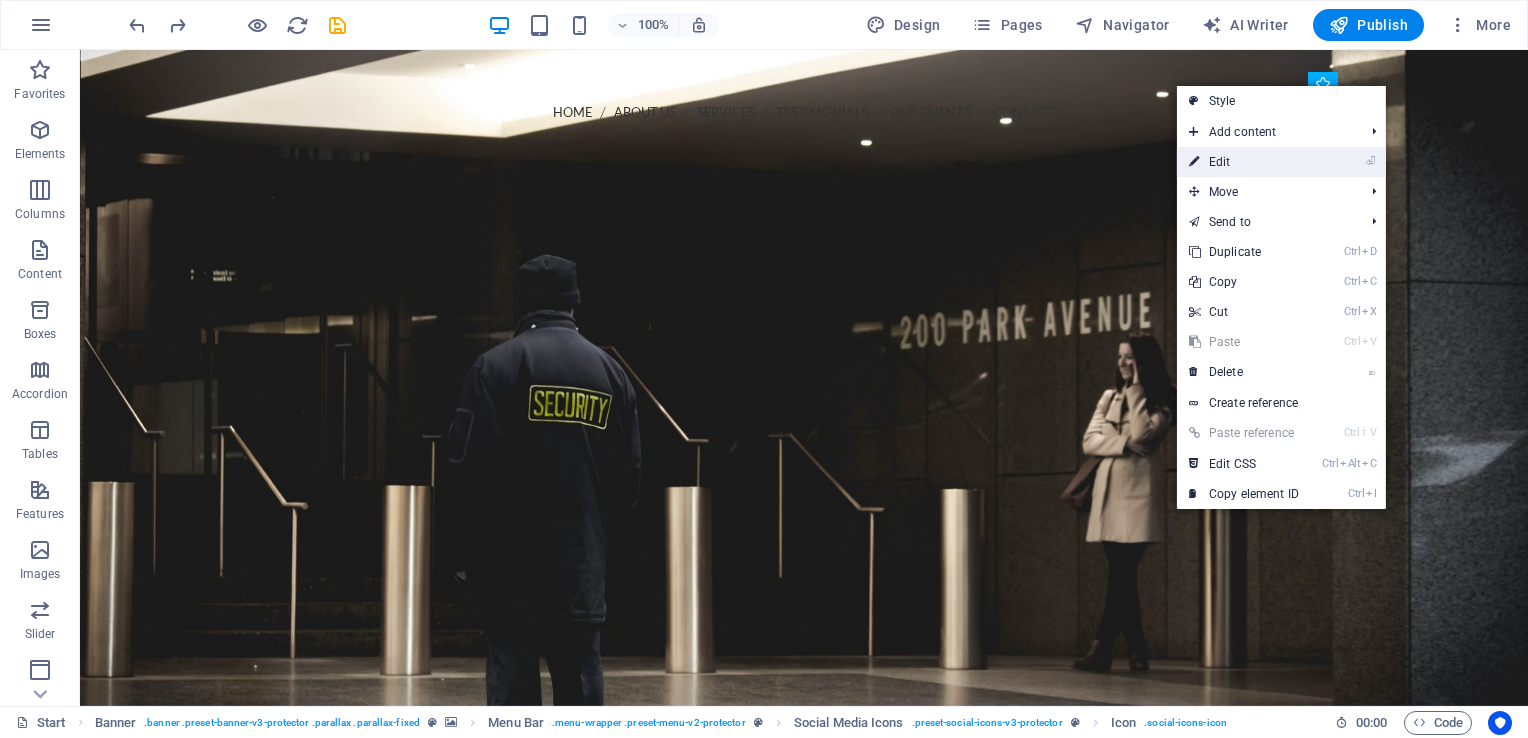 click on "⏎  Edit" at bounding box center [1244, 162] 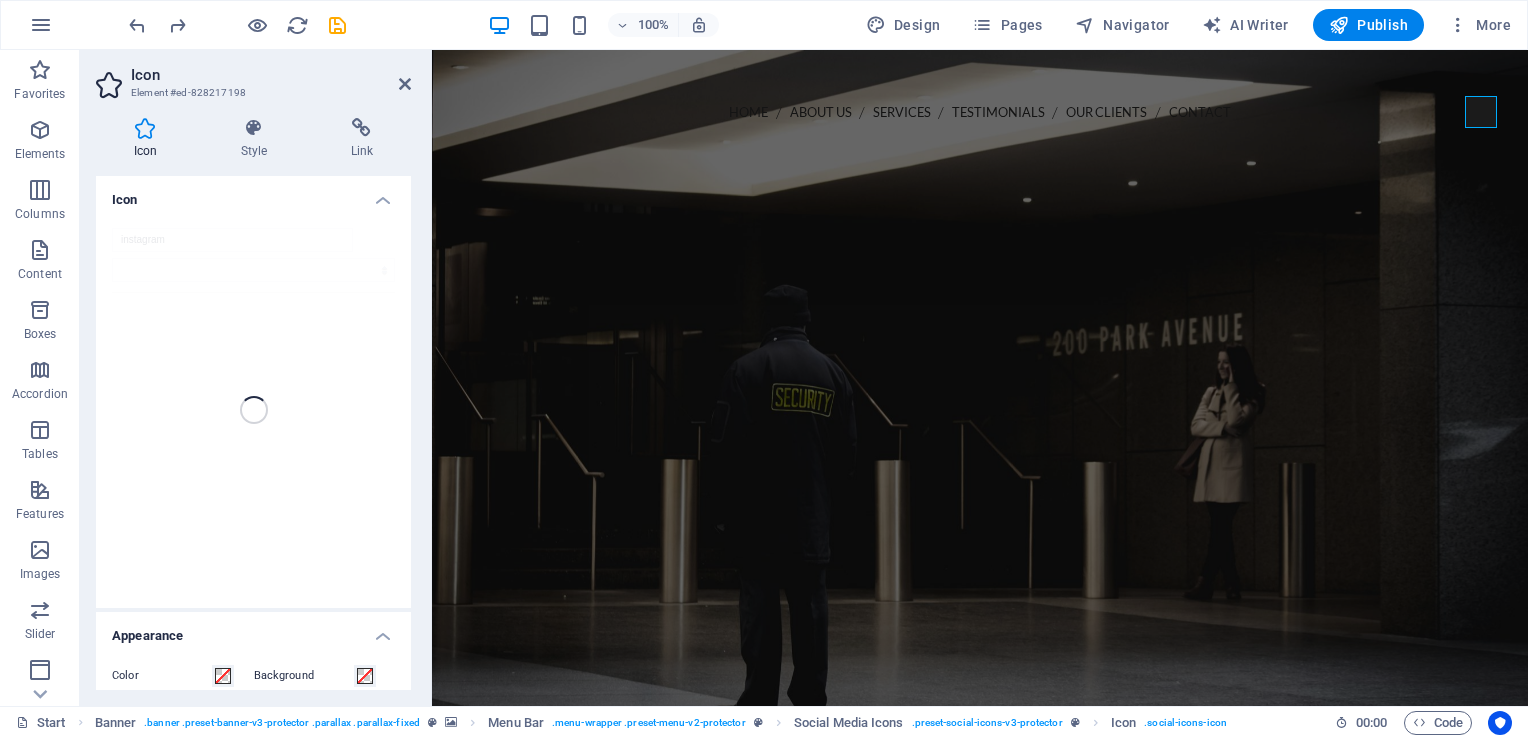 click at bounding box center (980, 378) 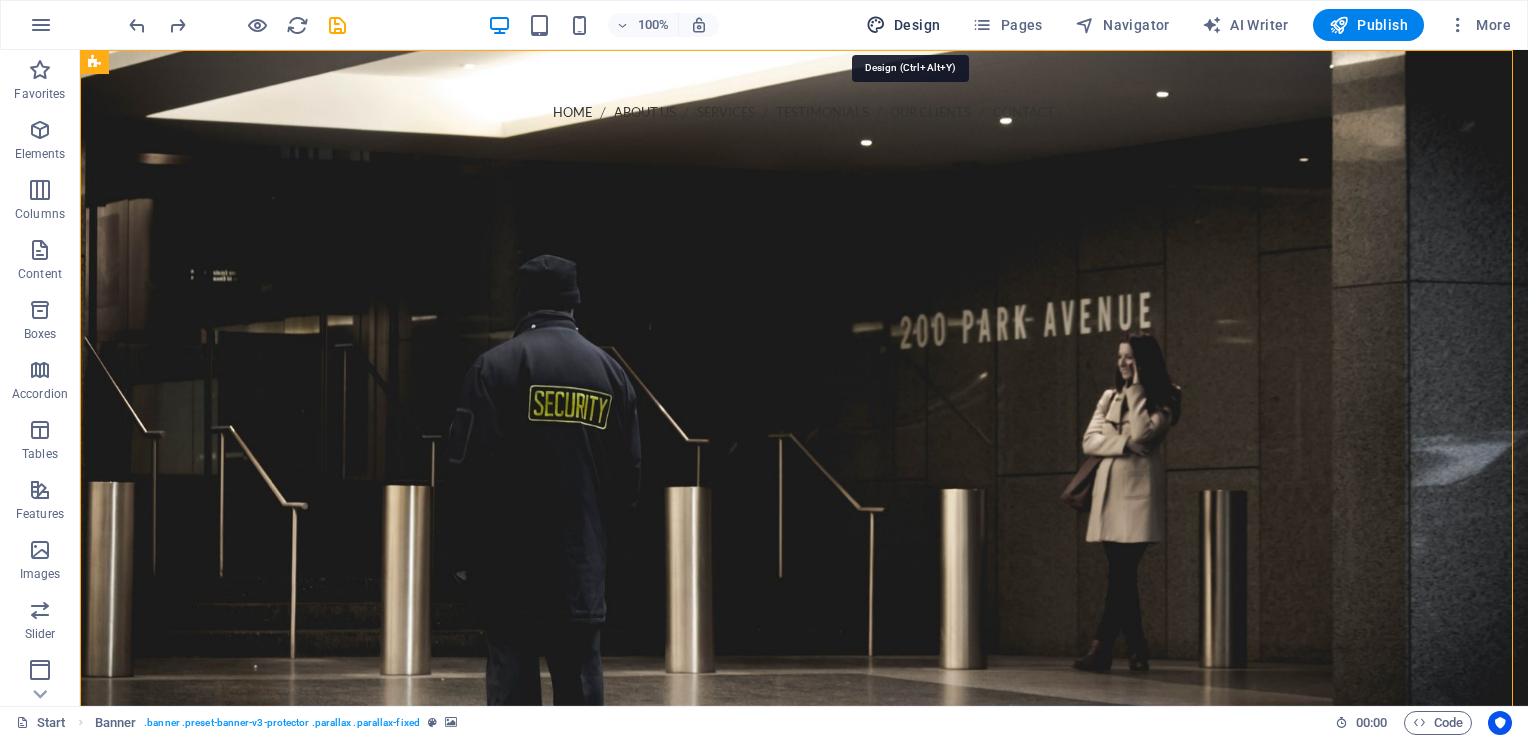 click on "Design" at bounding box center (903, 25) 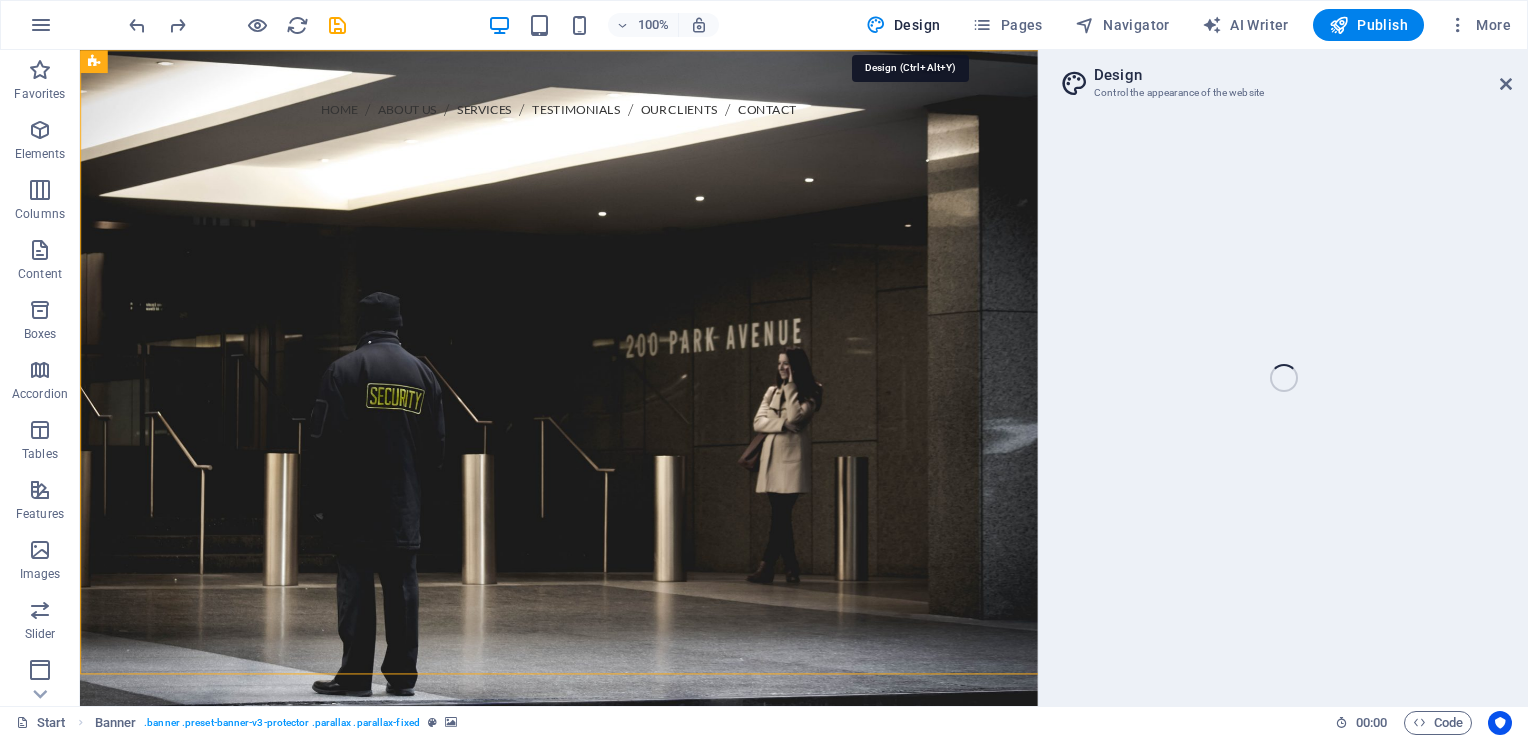 select on "px" 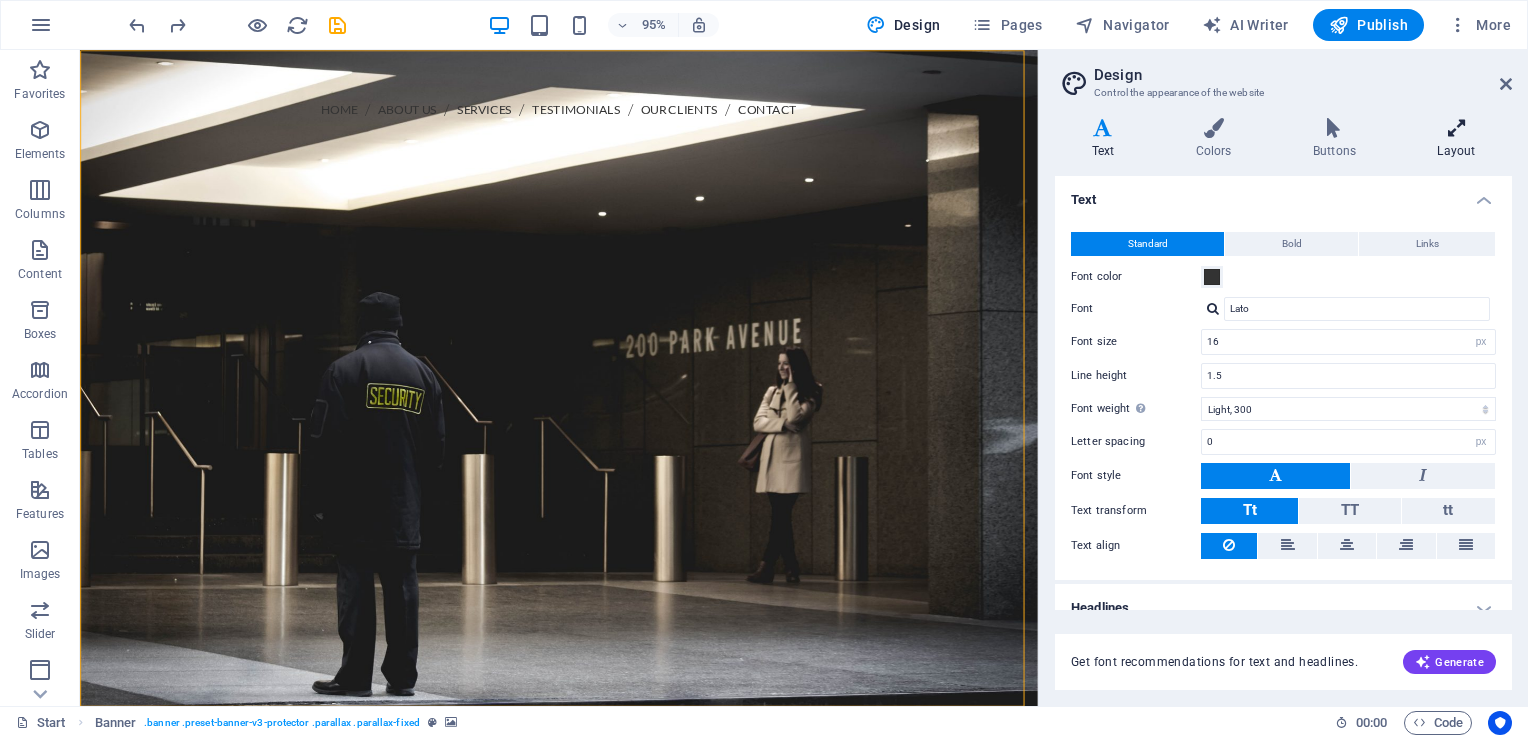 click at bounding box center [1456, 128] 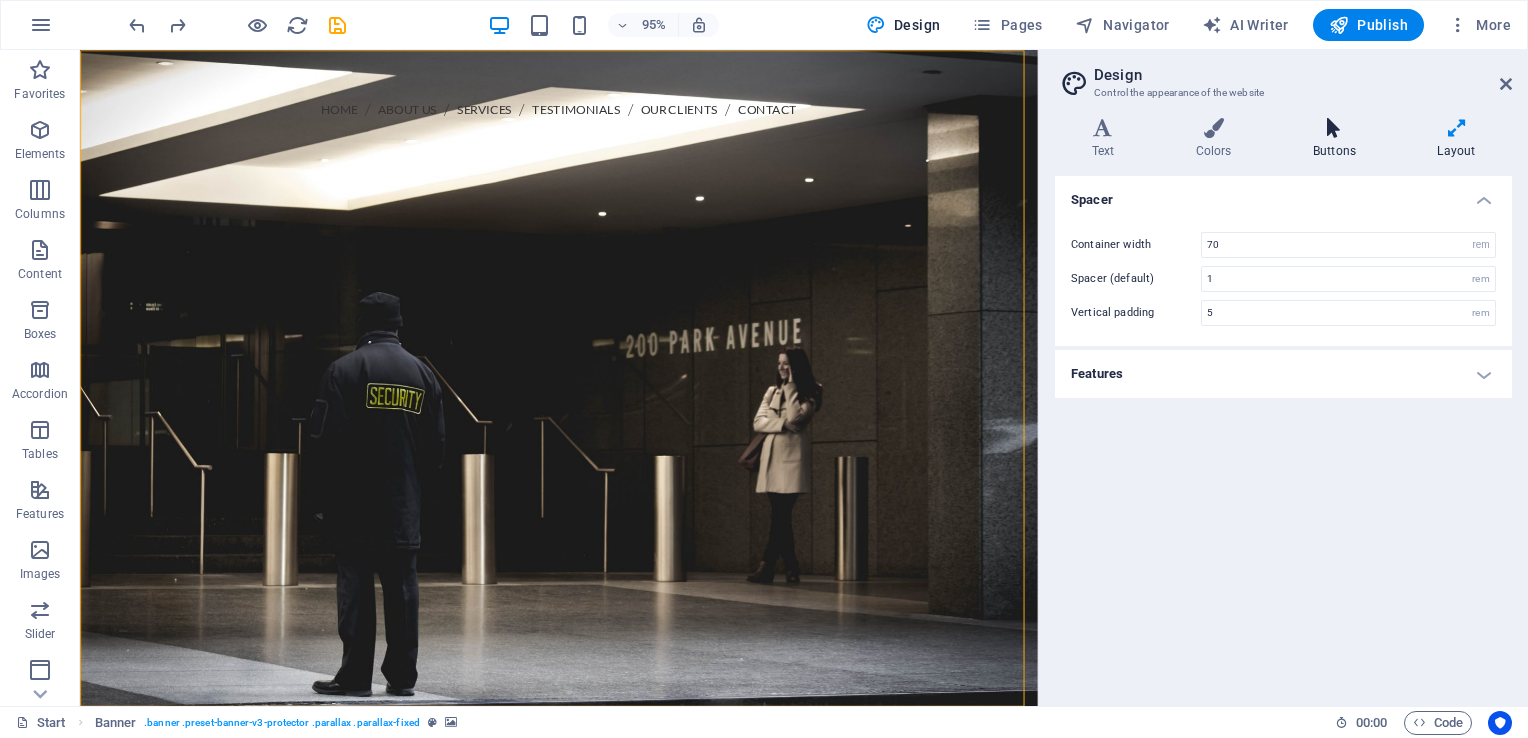 click at bounding box center (1334, 128) 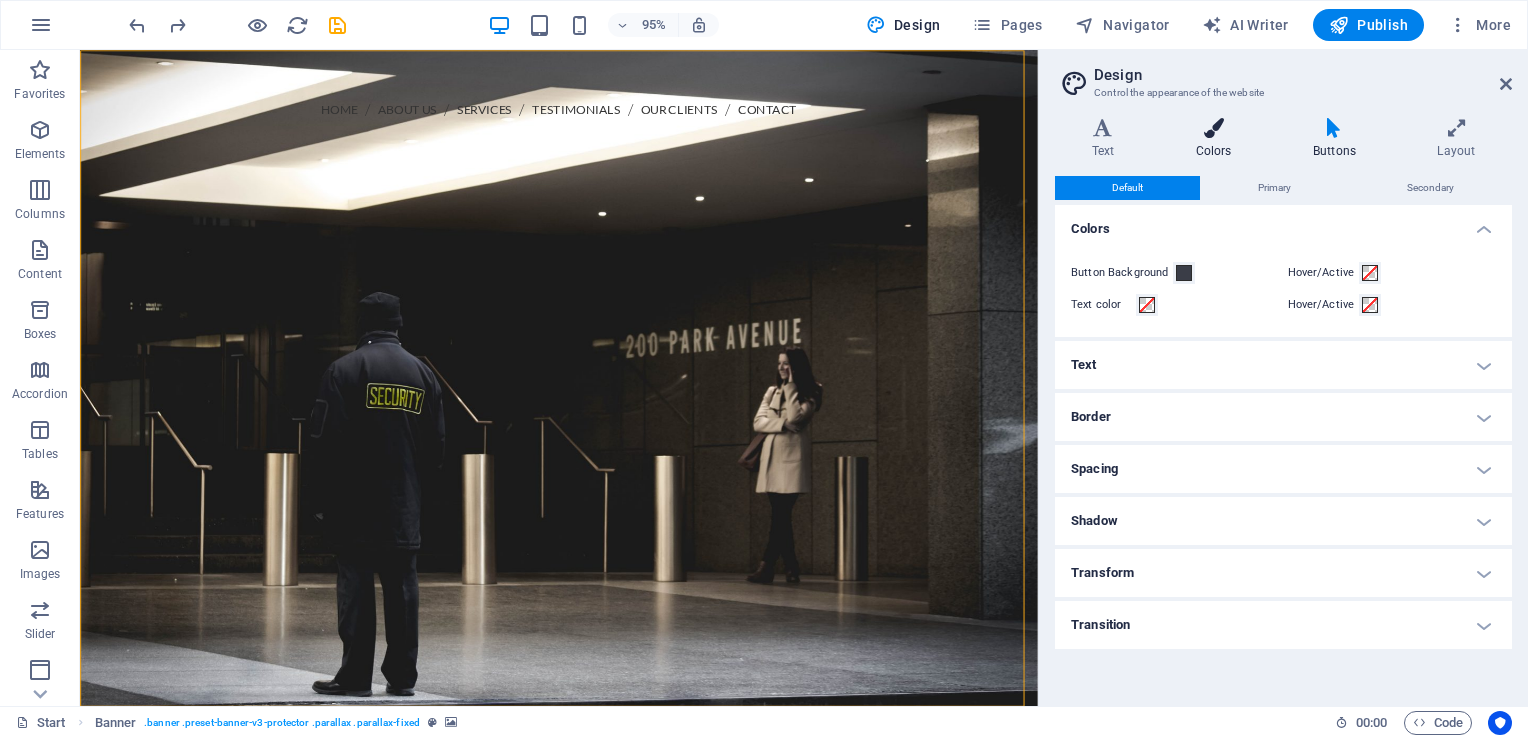 click at bounding box center (1213, 128) 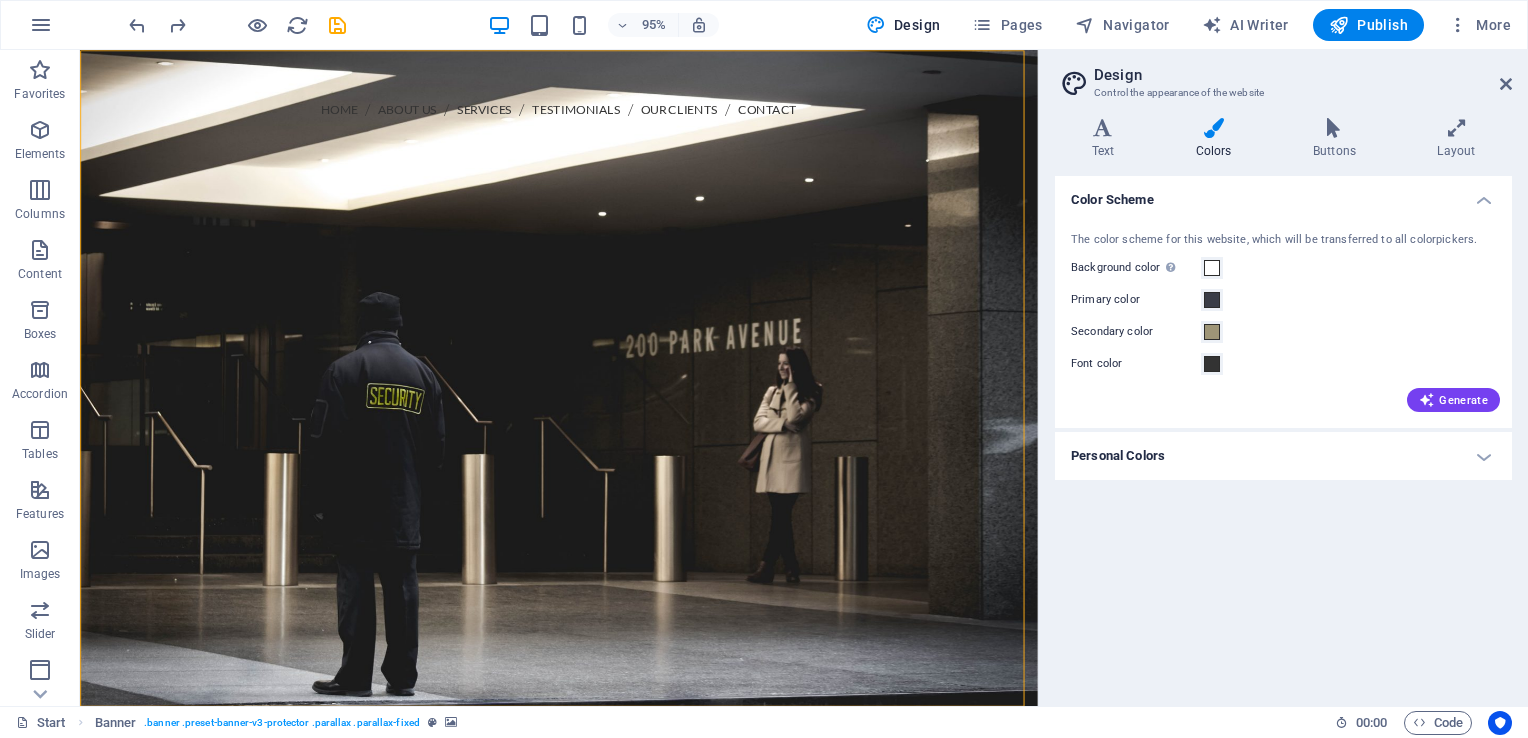 click on "Personal Colors" at bounding box center (1283, 456) 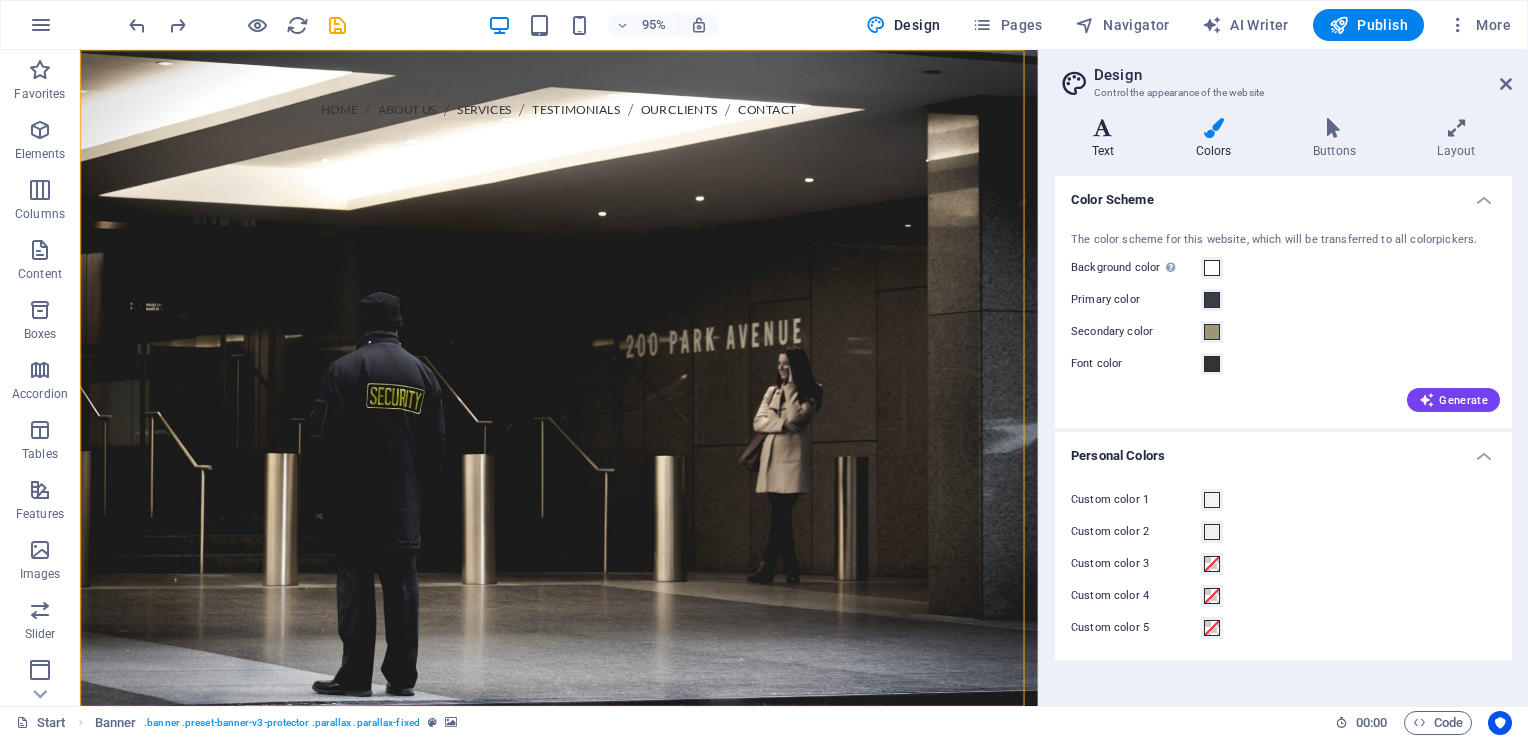 click at bounding box center [1103, 128] 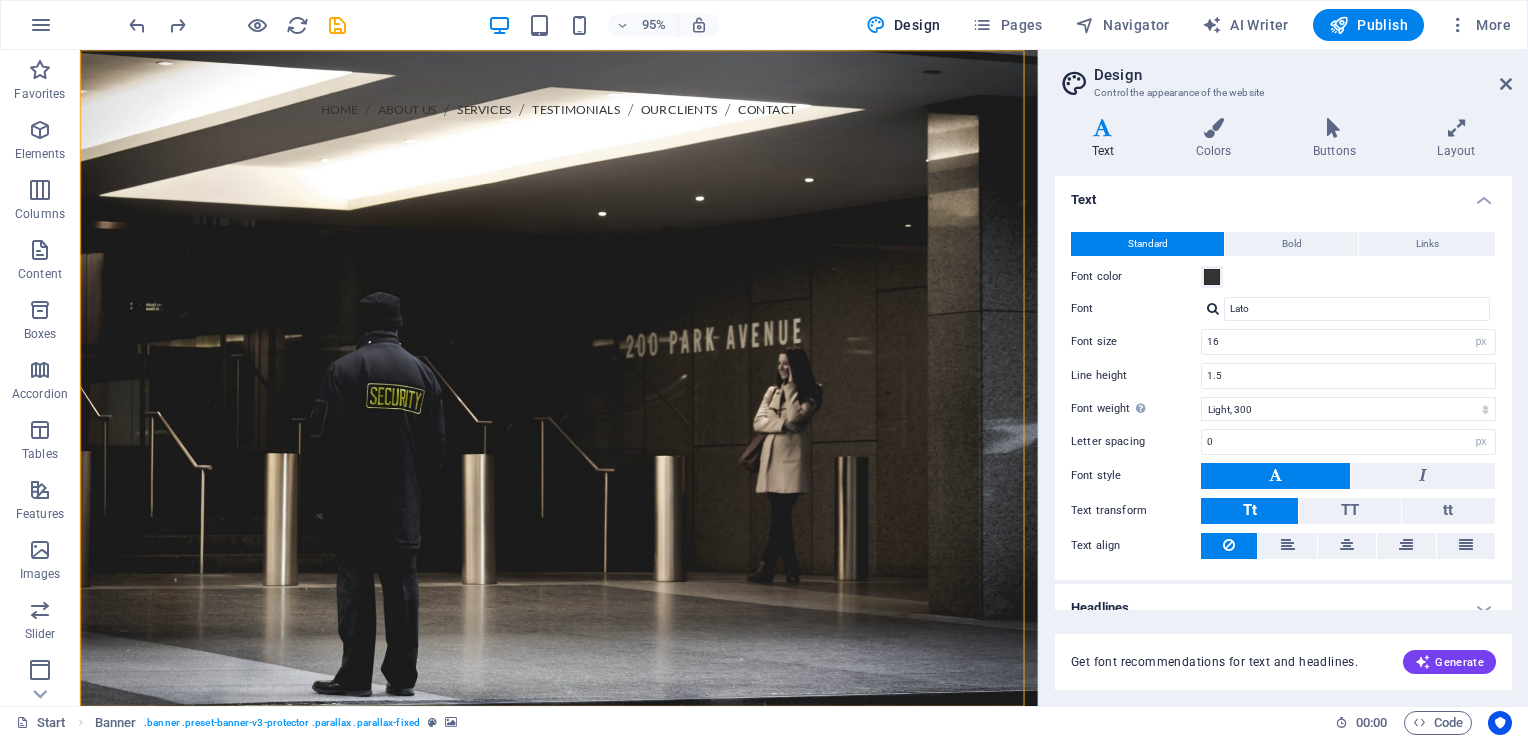click on "Design Control the appearance of the website Variants  Text  Colors  Buttons  Layout Text Standard Bold Links Font color Font Lato Font size 16 rem px Line height 1.5 Font weight To display the font weight correctly, it may need to be enabled.  Manage Fonts Thin, 100 Extra-light, 200 Light, 300 Regular, 400 Medium, 500 Semi-bold, 600 Bold, 700 Extra-bold, 800 Black, 900 Letter spacing 0 rem px Font style Text transform Tt TT tt Text align Font weight To display the font weight correctly, it may need to be enabled.  Manage Fonts Thin, 100 Extra-light, 200 Light, 300 Regular, 400 Medium, 500 Semi-bold, 600 Bold, 700 Extra-bold, 800 Black, 900 Default Hover / Active Font color Font color Decoration None Decoration None Transition duration 0.3 s Transition function Ease Ease In Ease Out Ease In/Ease Out Linear Headlines All H1 / Textlogo H2 H3 H4 H5 H6 Font color Font Lato Line height 1.5 Font weight To display the font weight correctly, it may need to be enabled.  Manage Fonts Thin, 100 Extra-light, 200 0 rem px" at bounding box center [1283, 378] 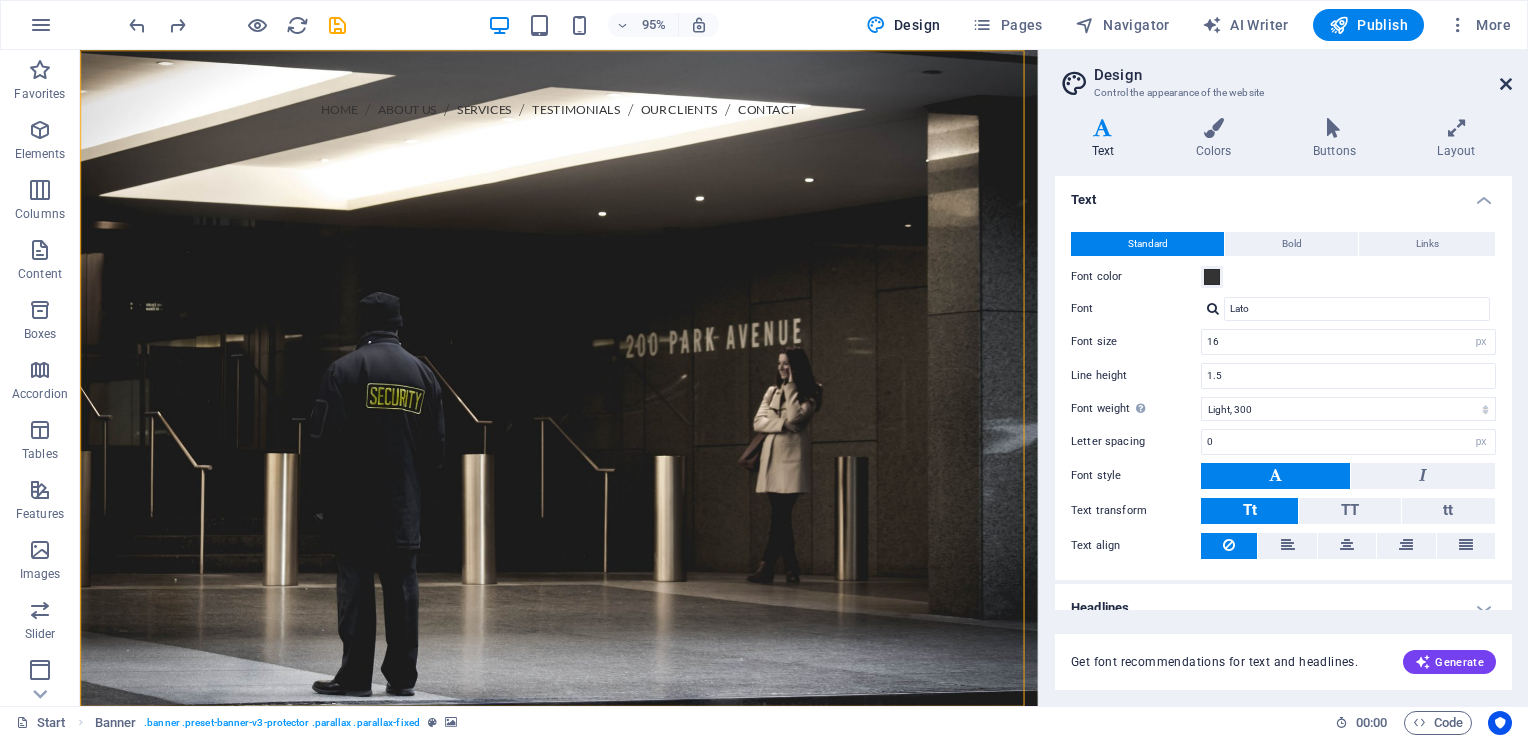 click at bounding box center [1506, 84] 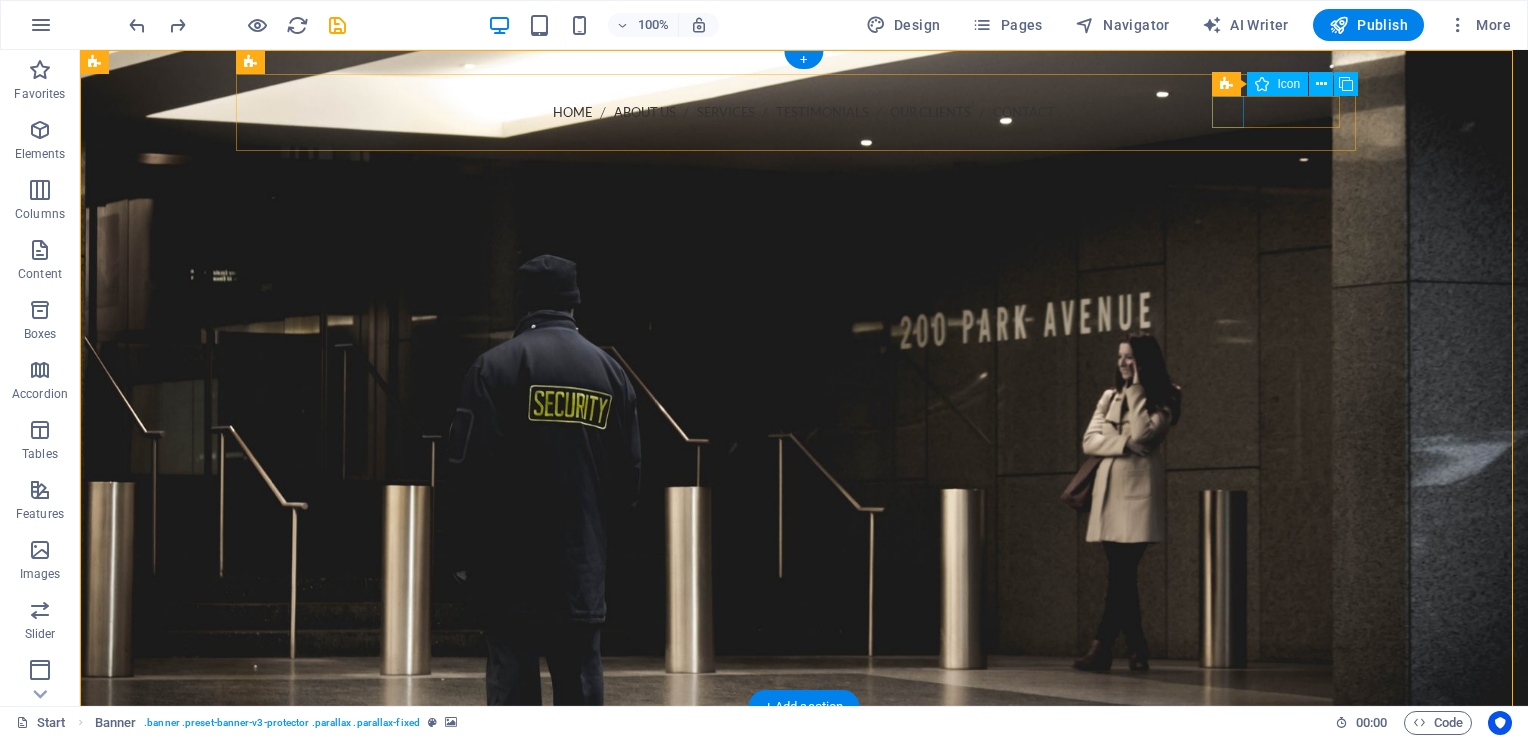 click at bounding box center (804, 151) 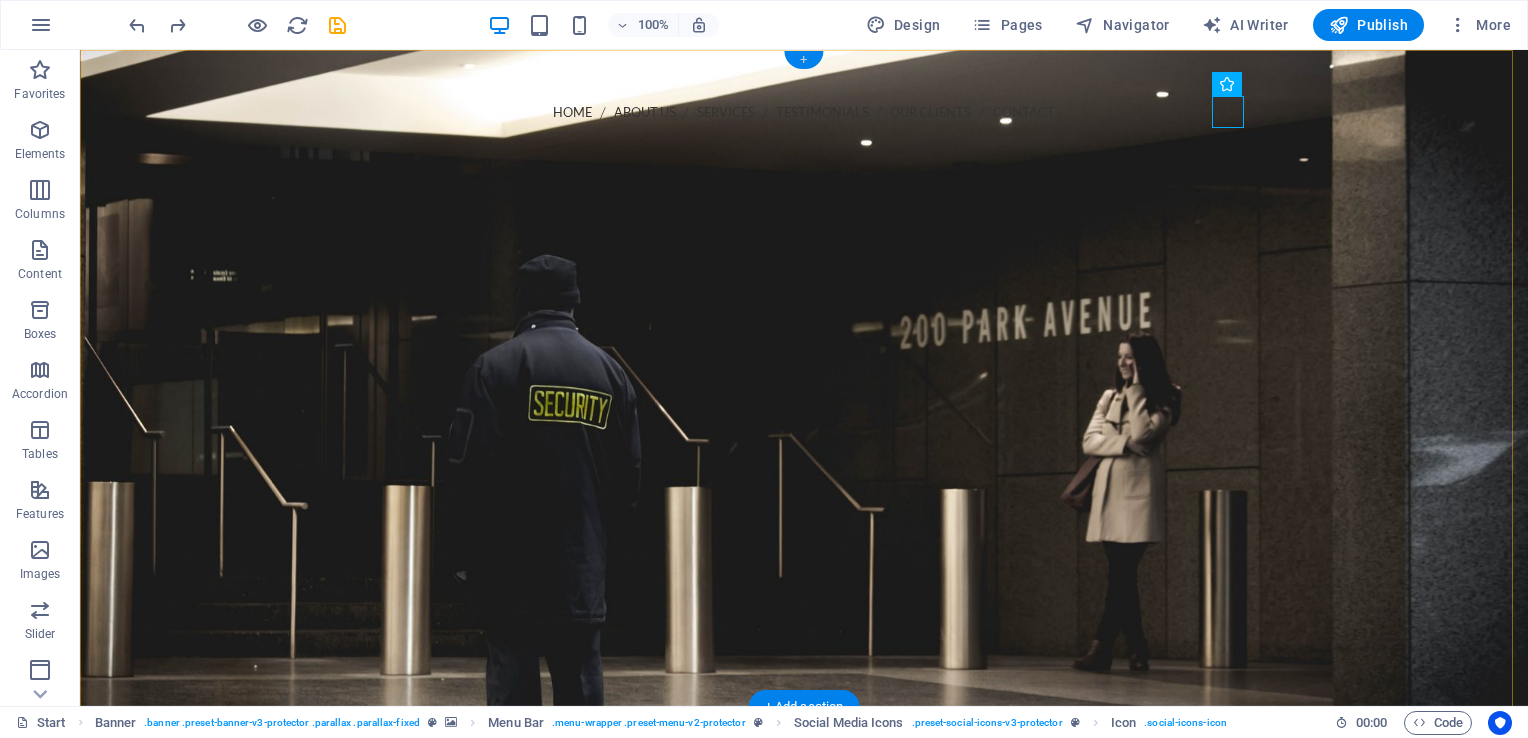 click on "+" at bounding box center (803, 60) 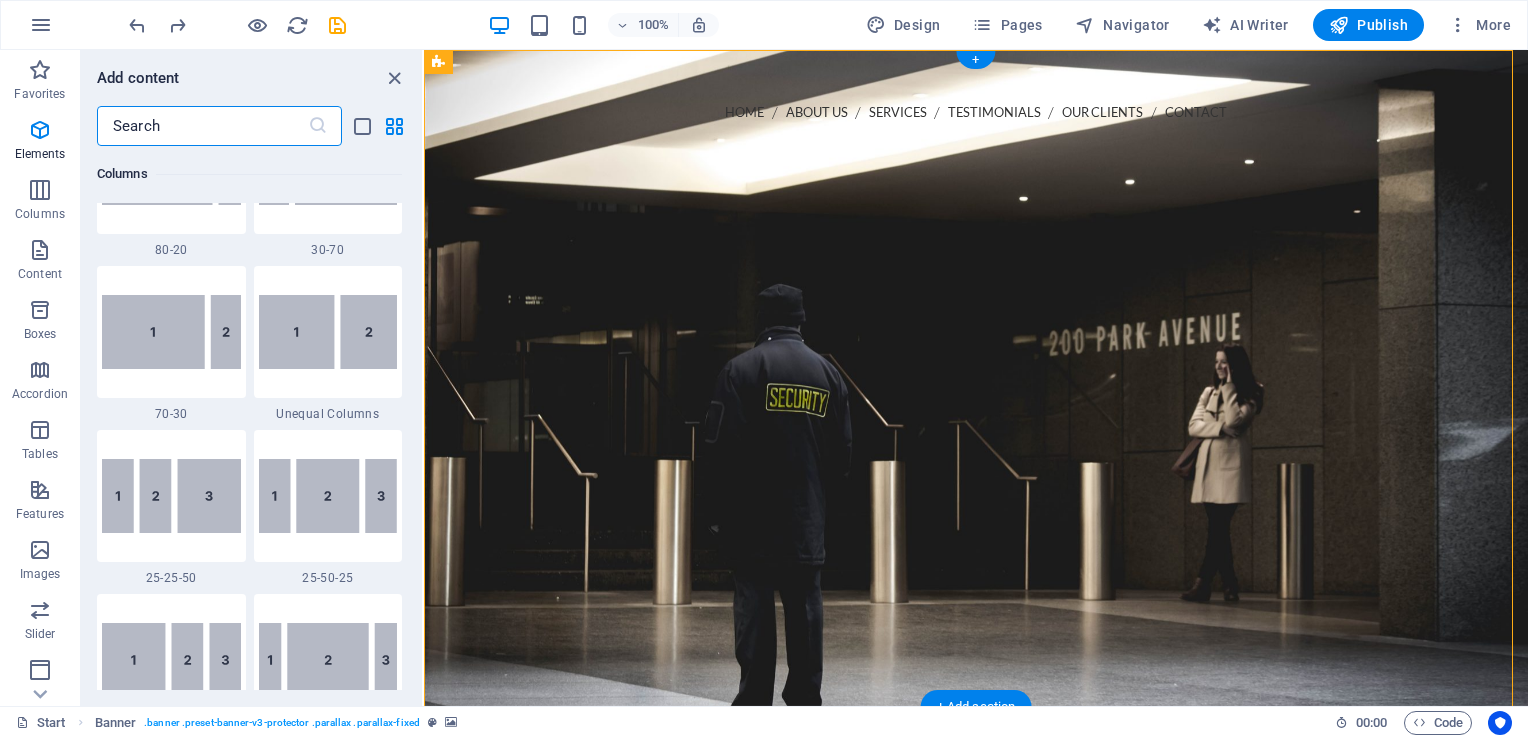 scroll, scrollTop: 3499, scrollLeft: 0, axis: vertical 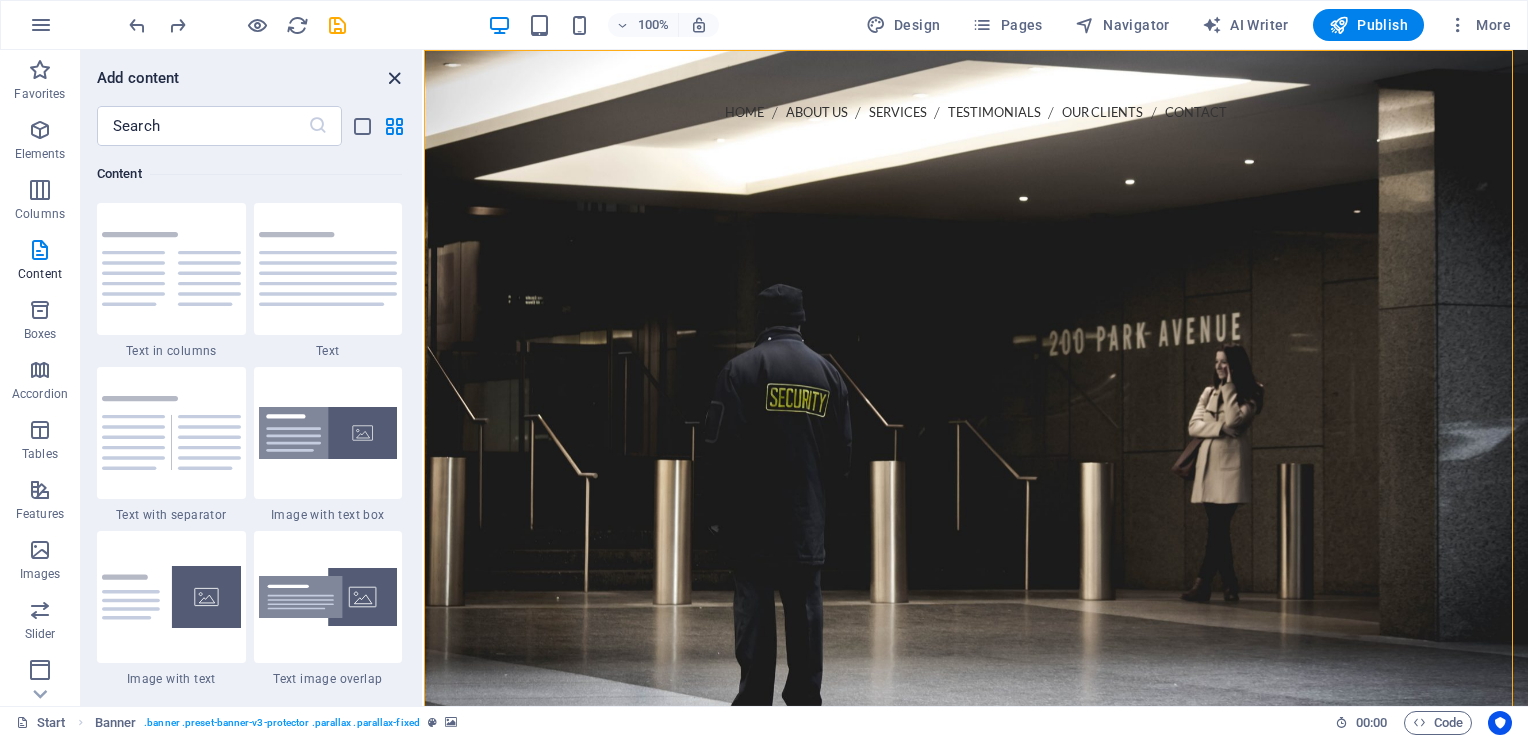click at bounding box center (394, 78) 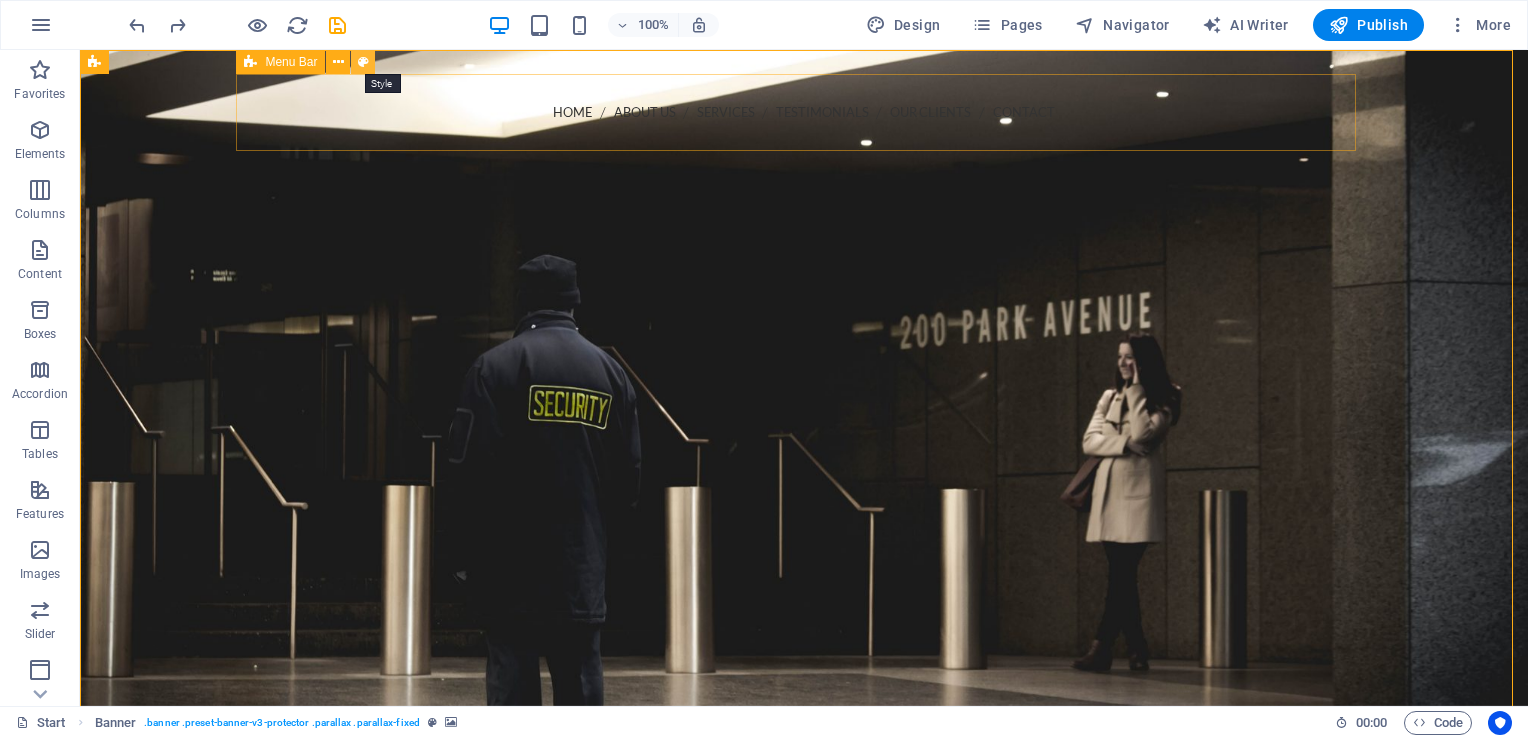 click at bounding box center (363, 62) 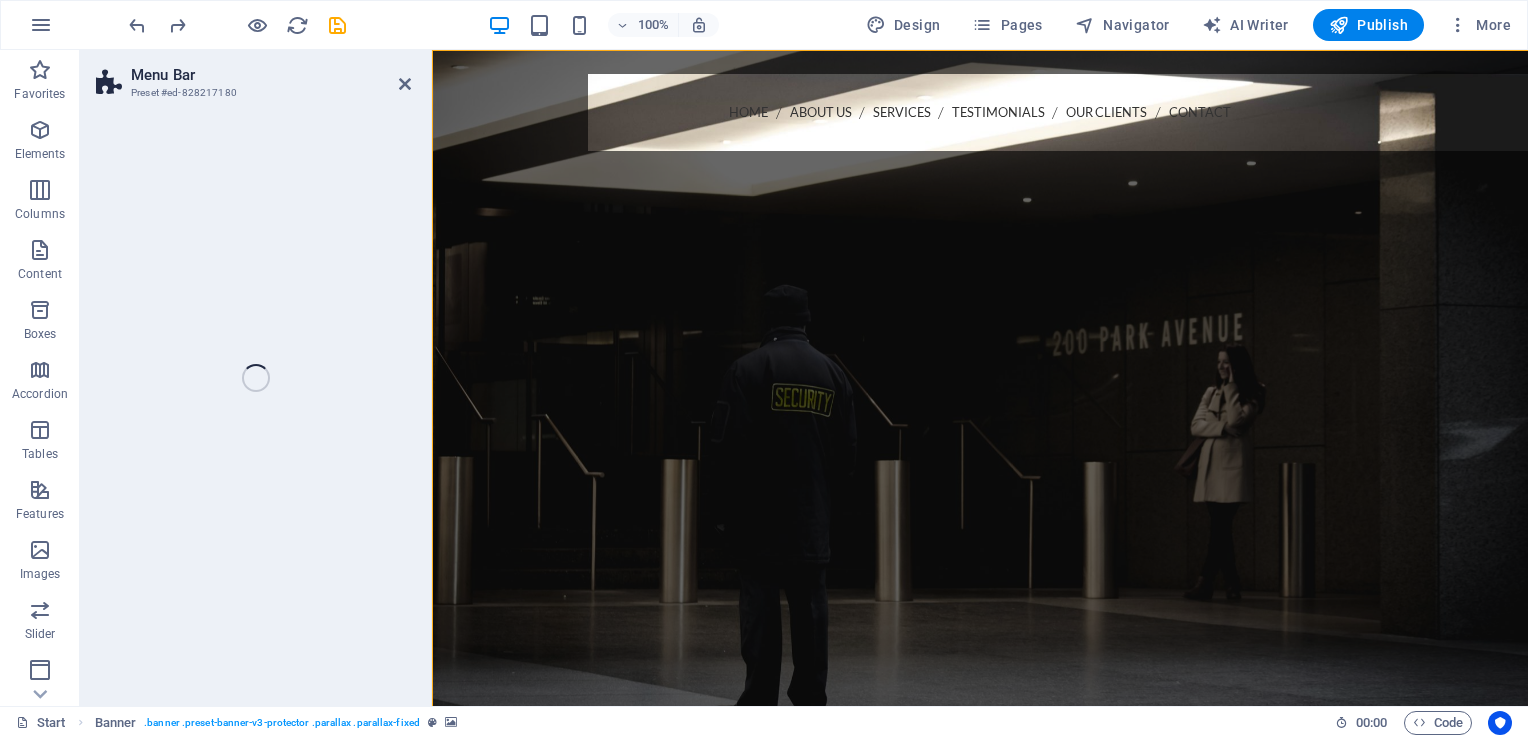 select on "rem" 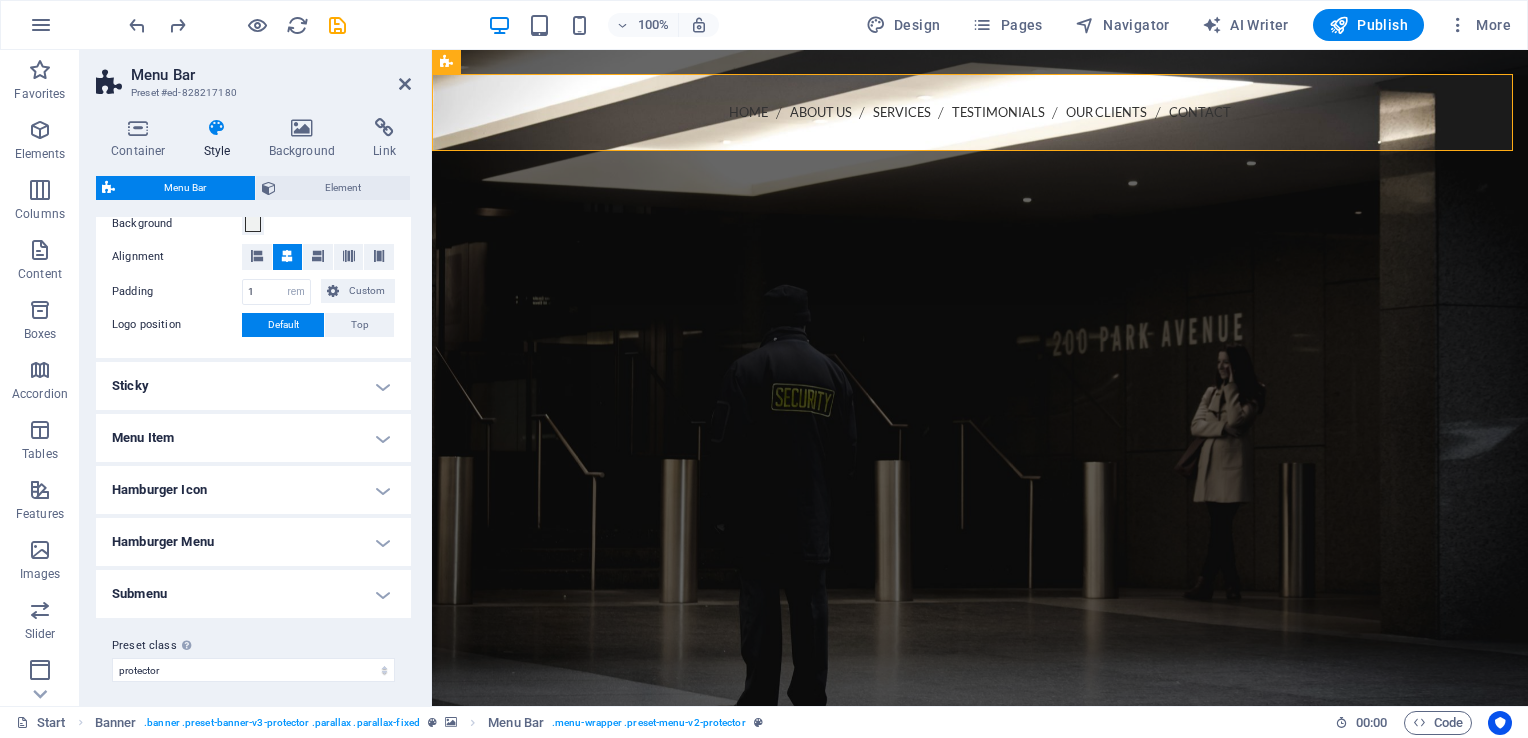 scroll, scrollTop: 406, scrollLeft: 0, axis: vertical 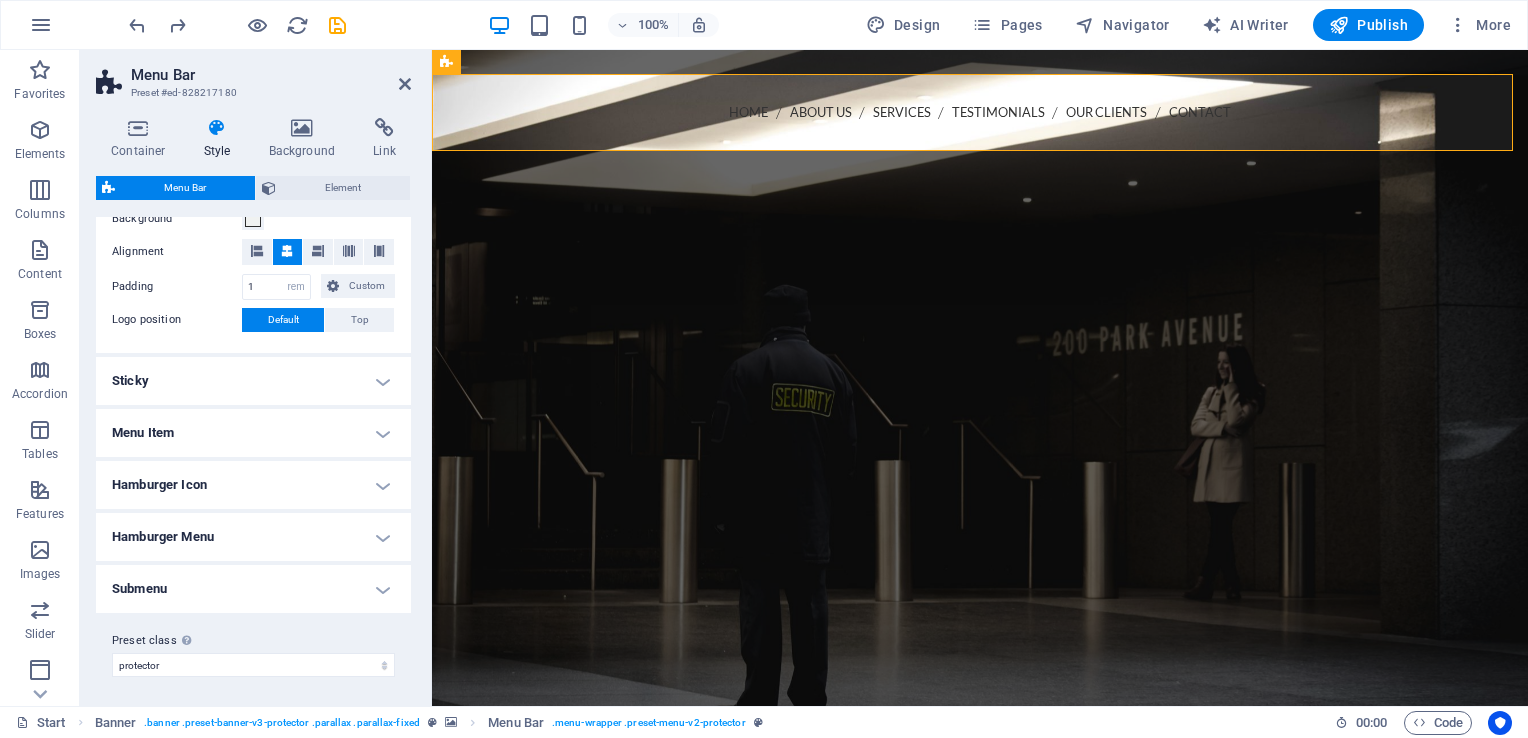 click on "Submenu" at bounding box center (253, 589) 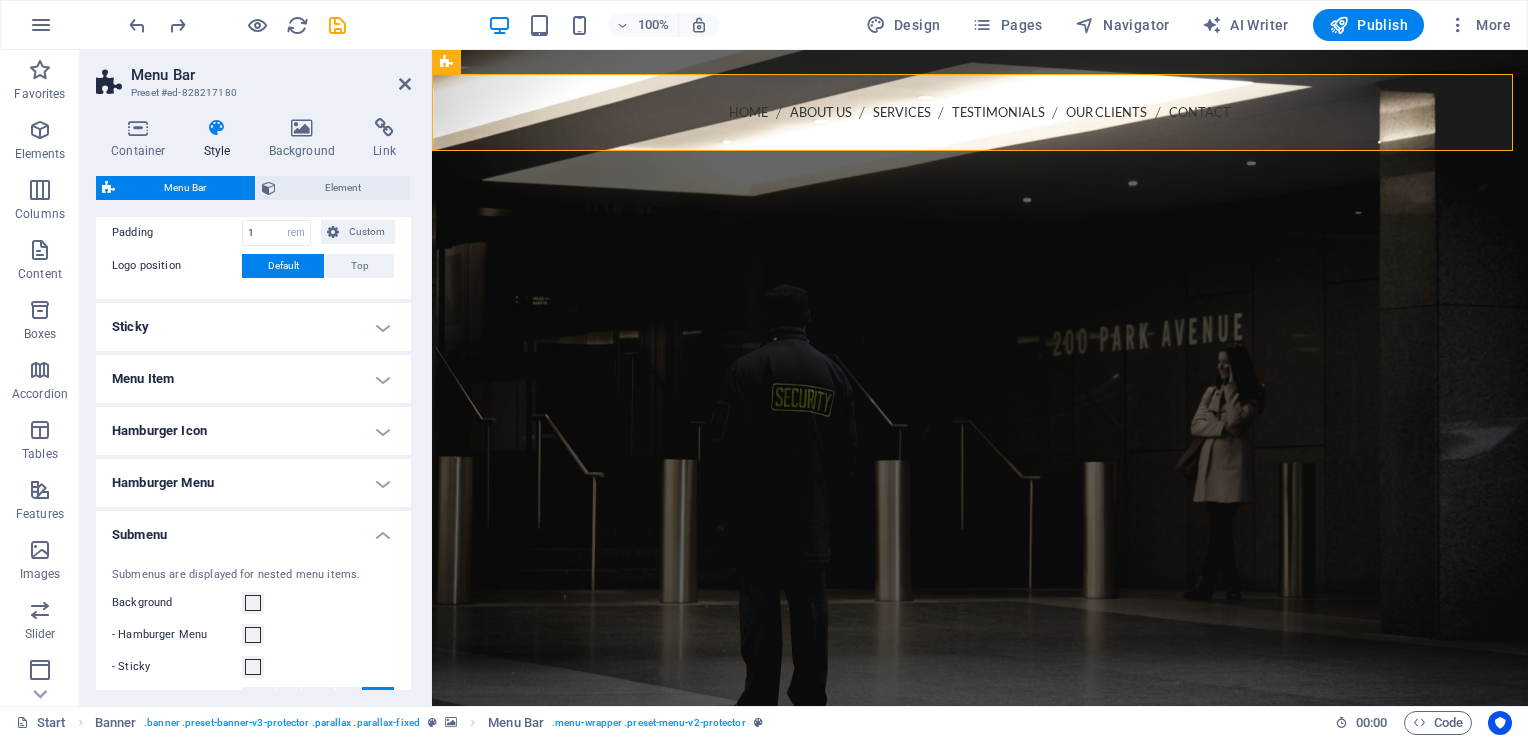 scroll, scrollTop: 443, scrollLeft: 0, axis: vertical 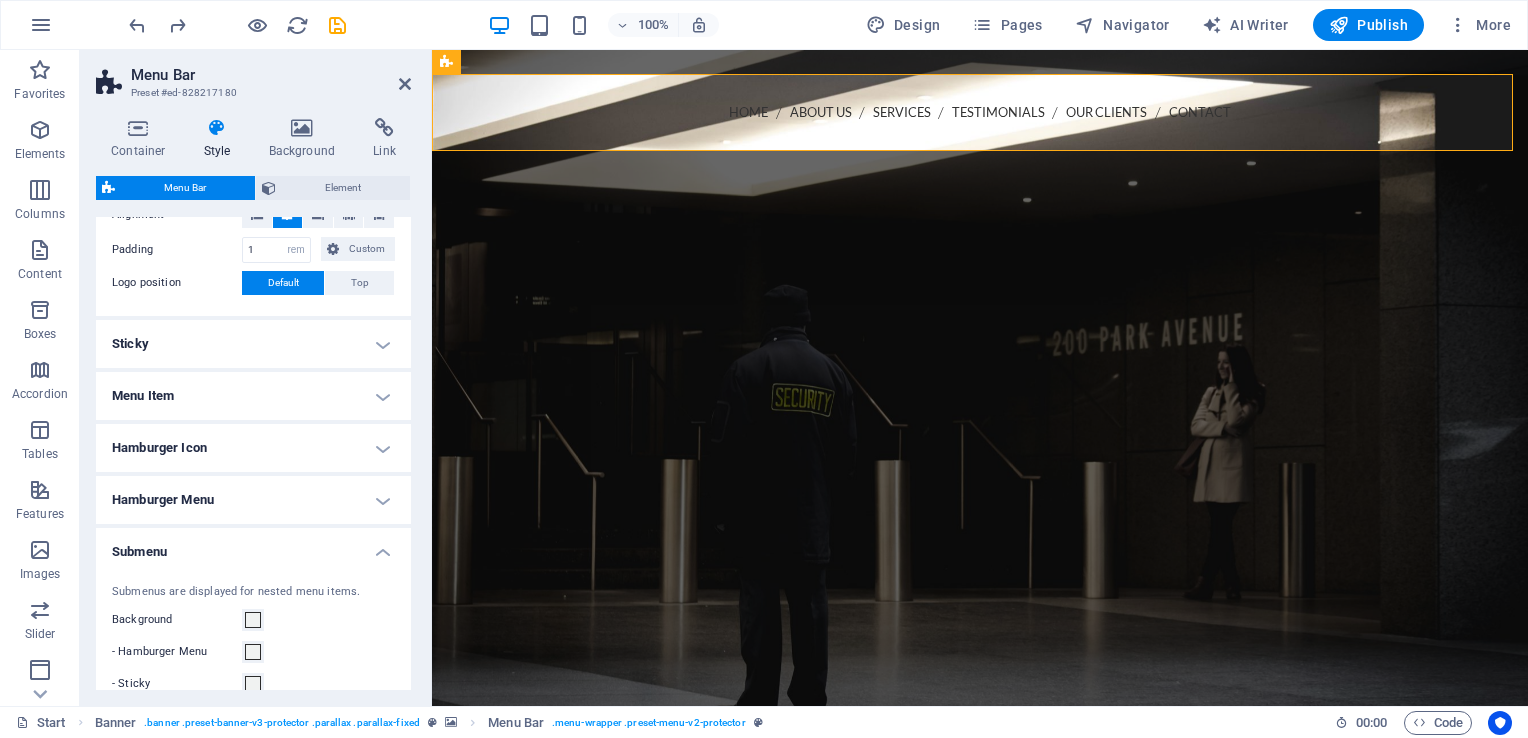 click on "Hamburger Menu" at bounding box center (253, 500) 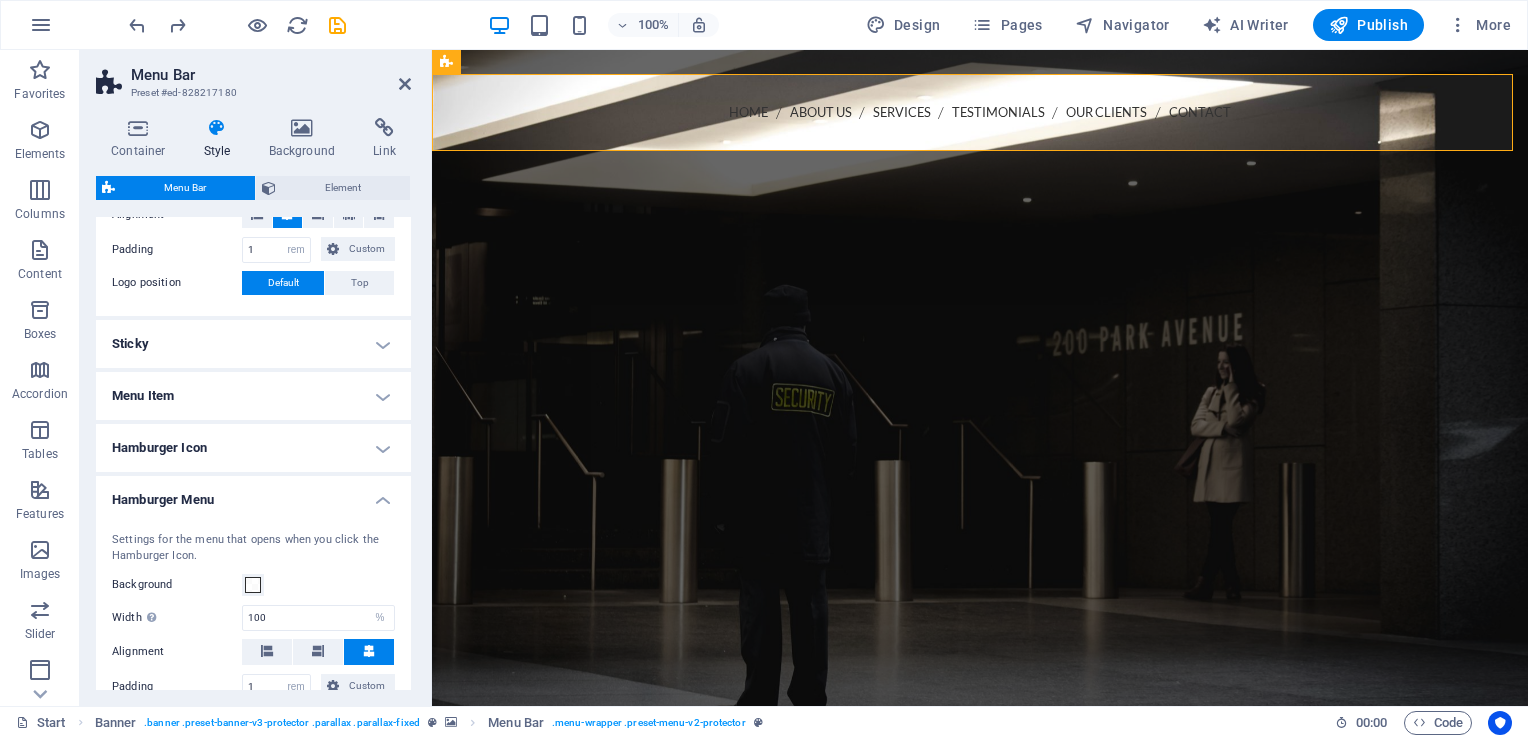 click on "Hamburger Icon" at bounding box center (253, 448) 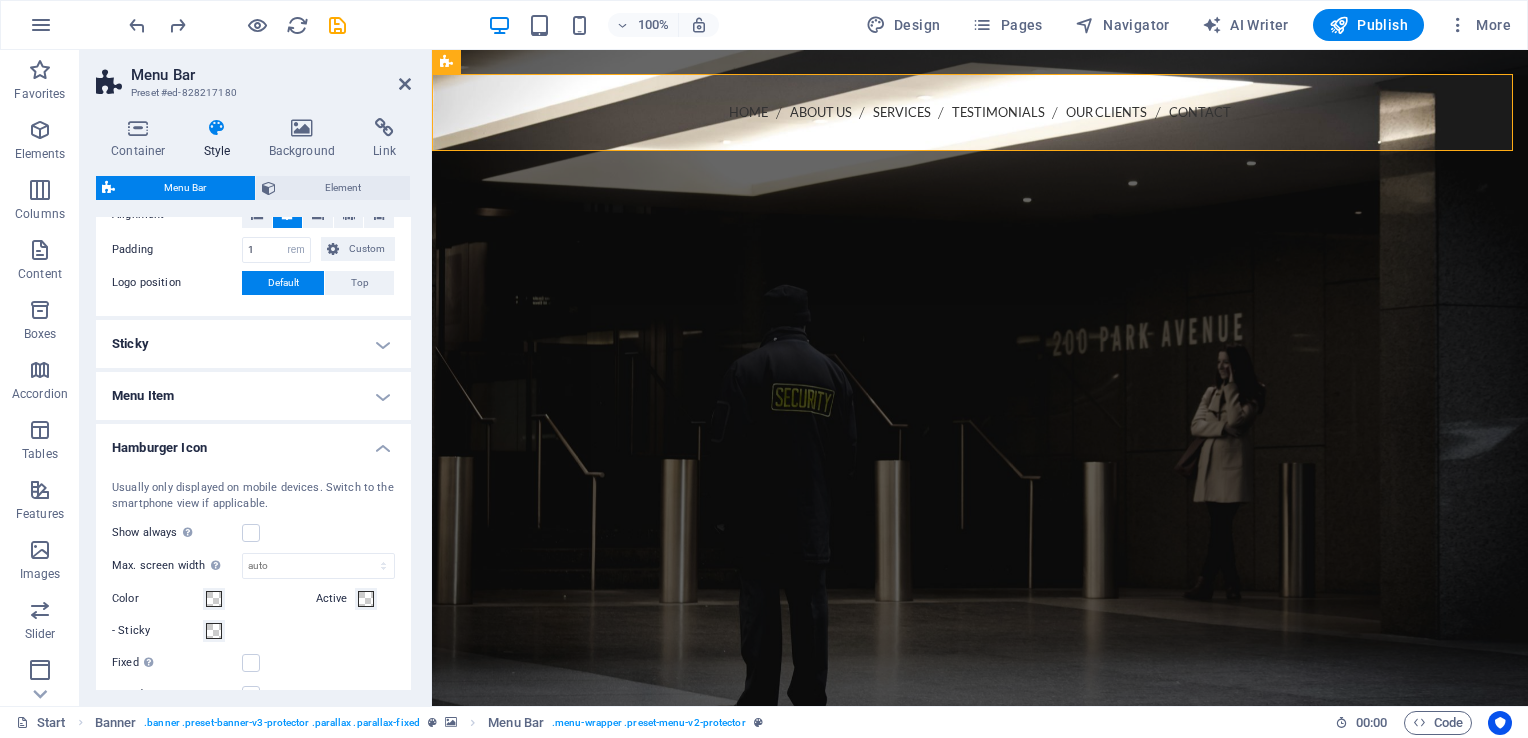 click on "Menu Item" at bounding box center [253, 396] 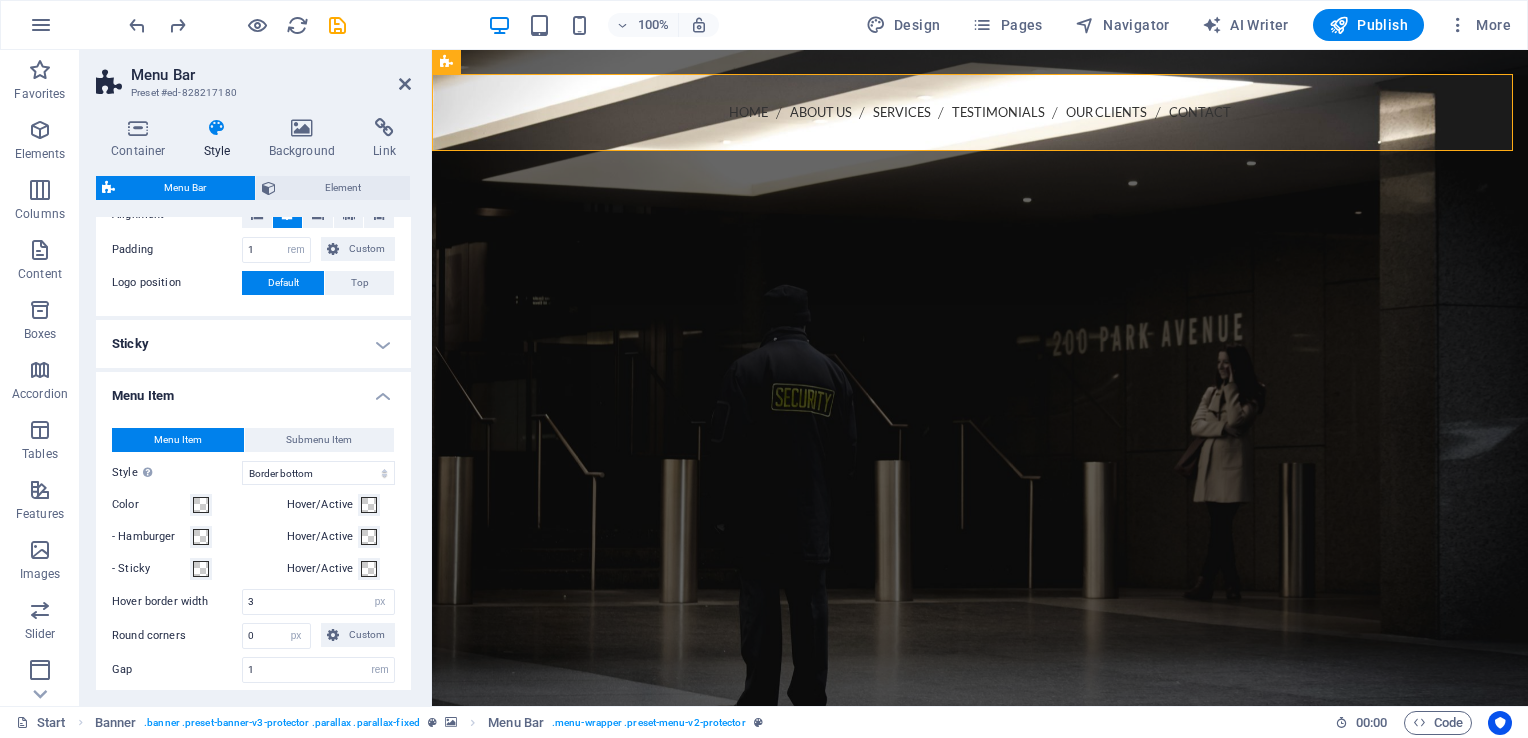 click on "Menu Item" at bounding box center [253, 390] 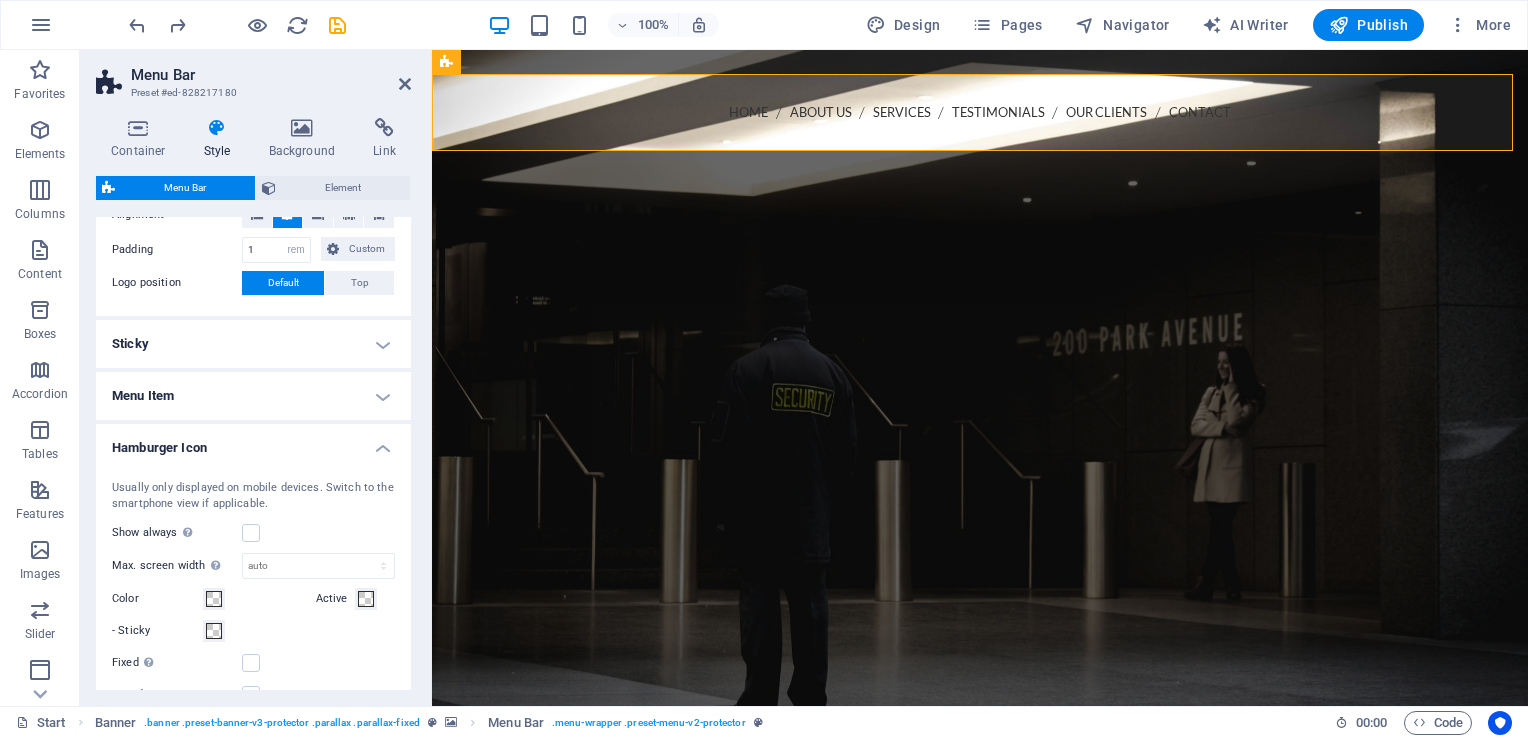 click on "Sticky" at bounding box center (253, 344) 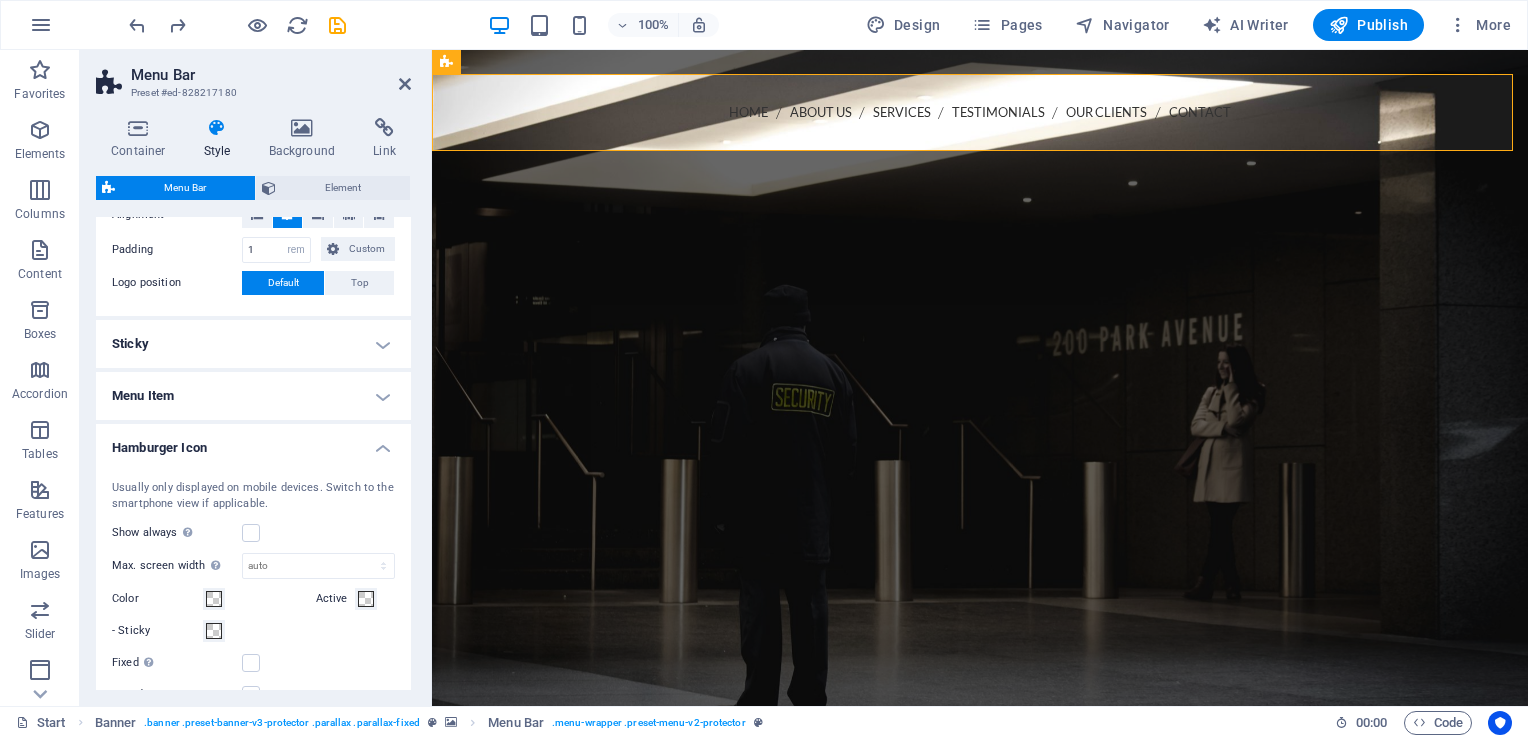 click at bounding box center [302, 128] 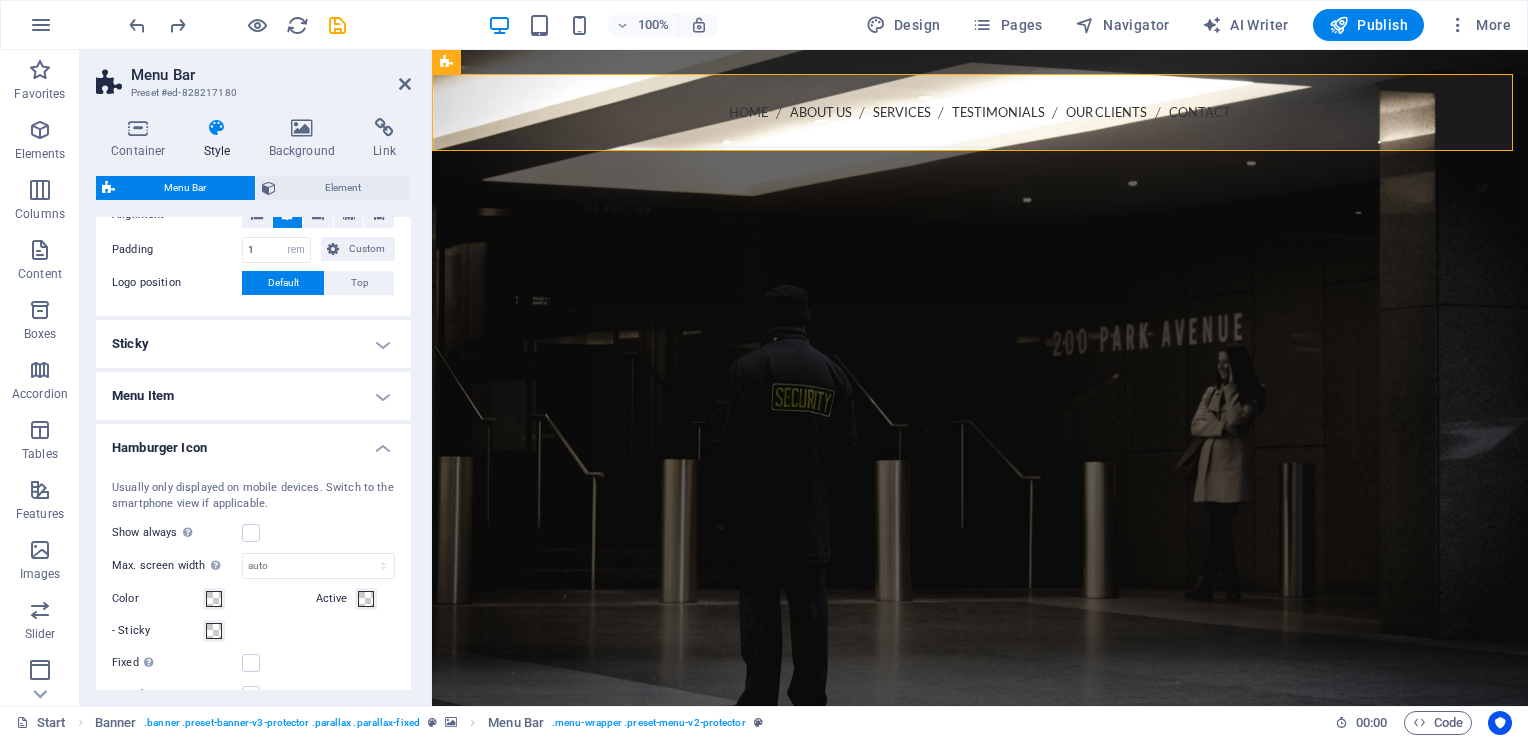 click at bounding box center [217, 128] 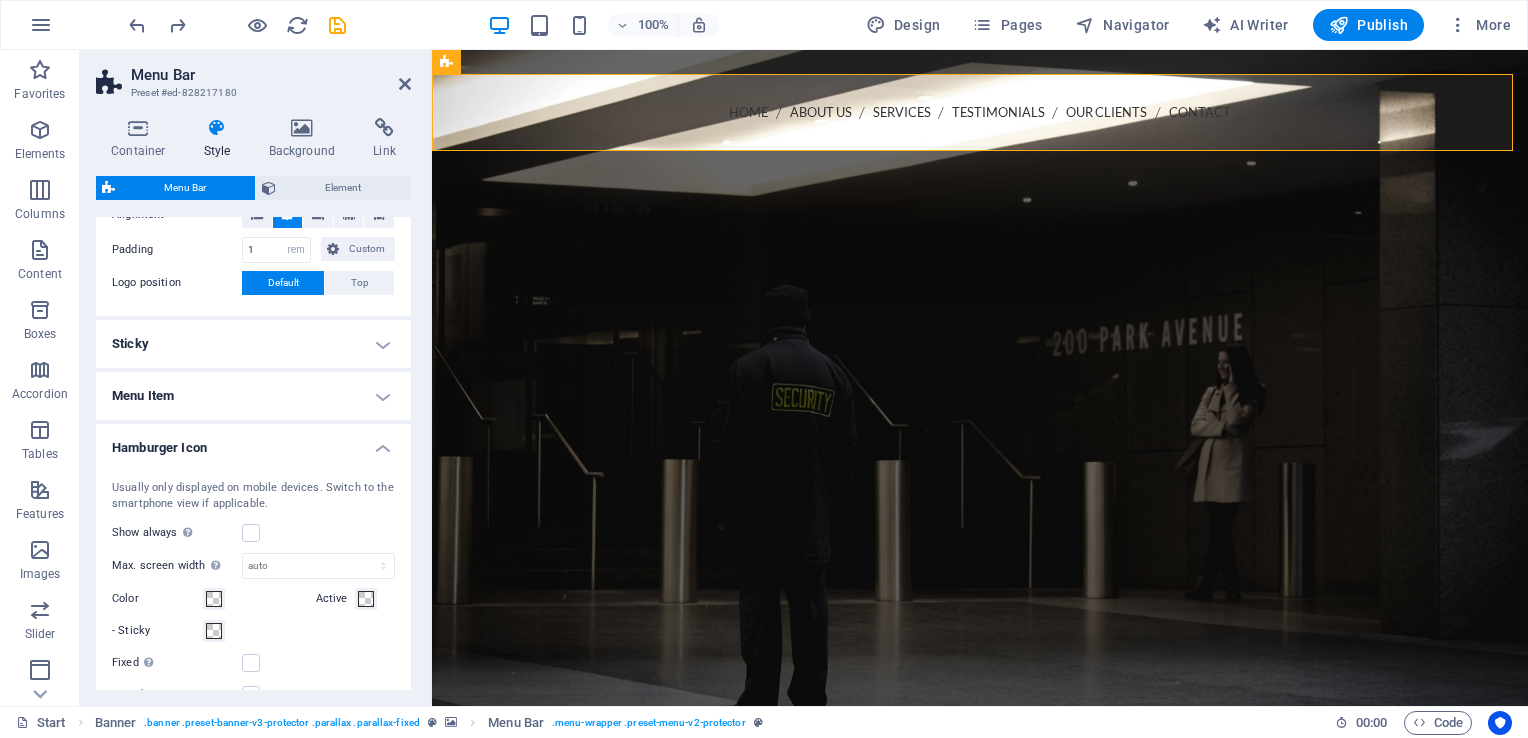 click at bounding box center [217, 128] 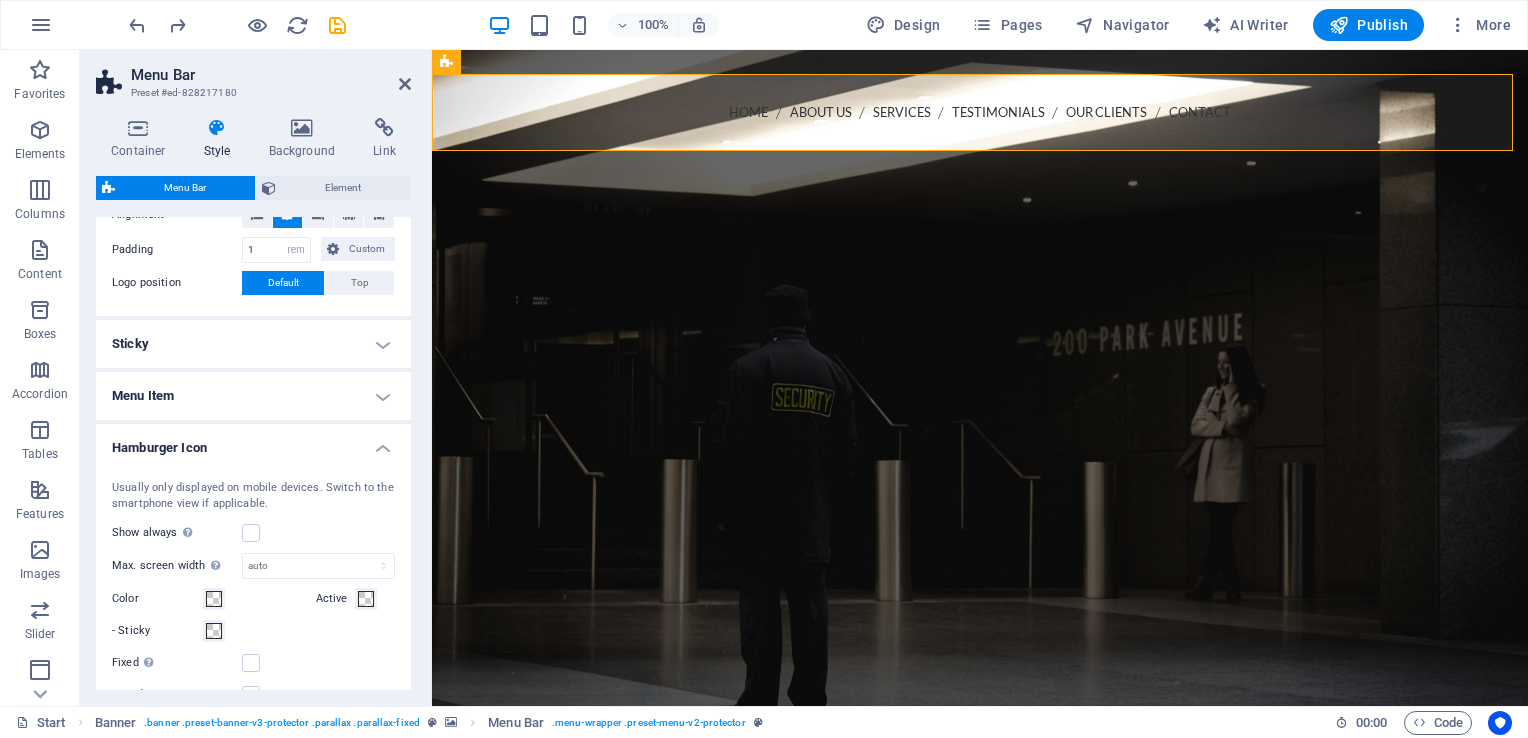 click on "Link" at bounding box center (384, 139) 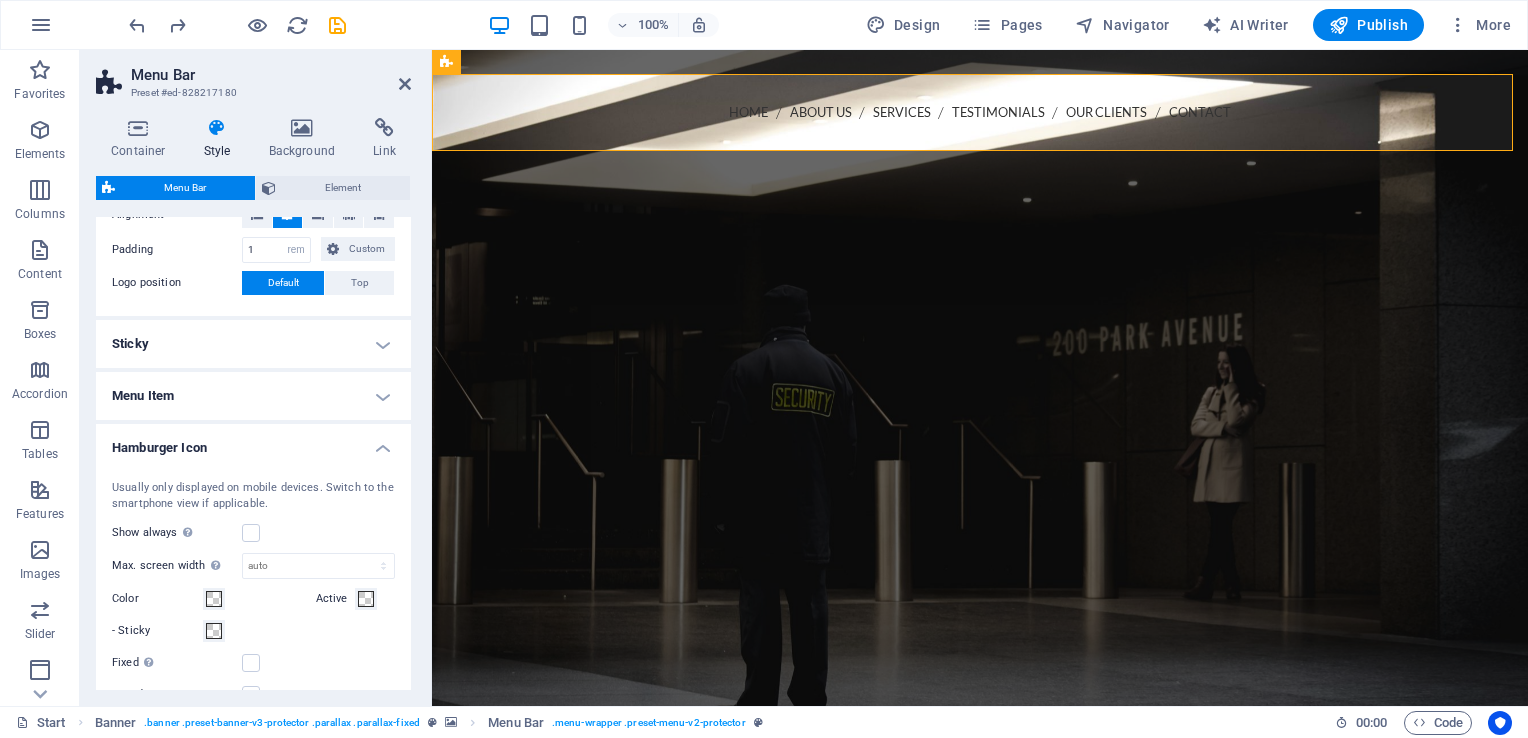 click at bounding box center (384, 128) 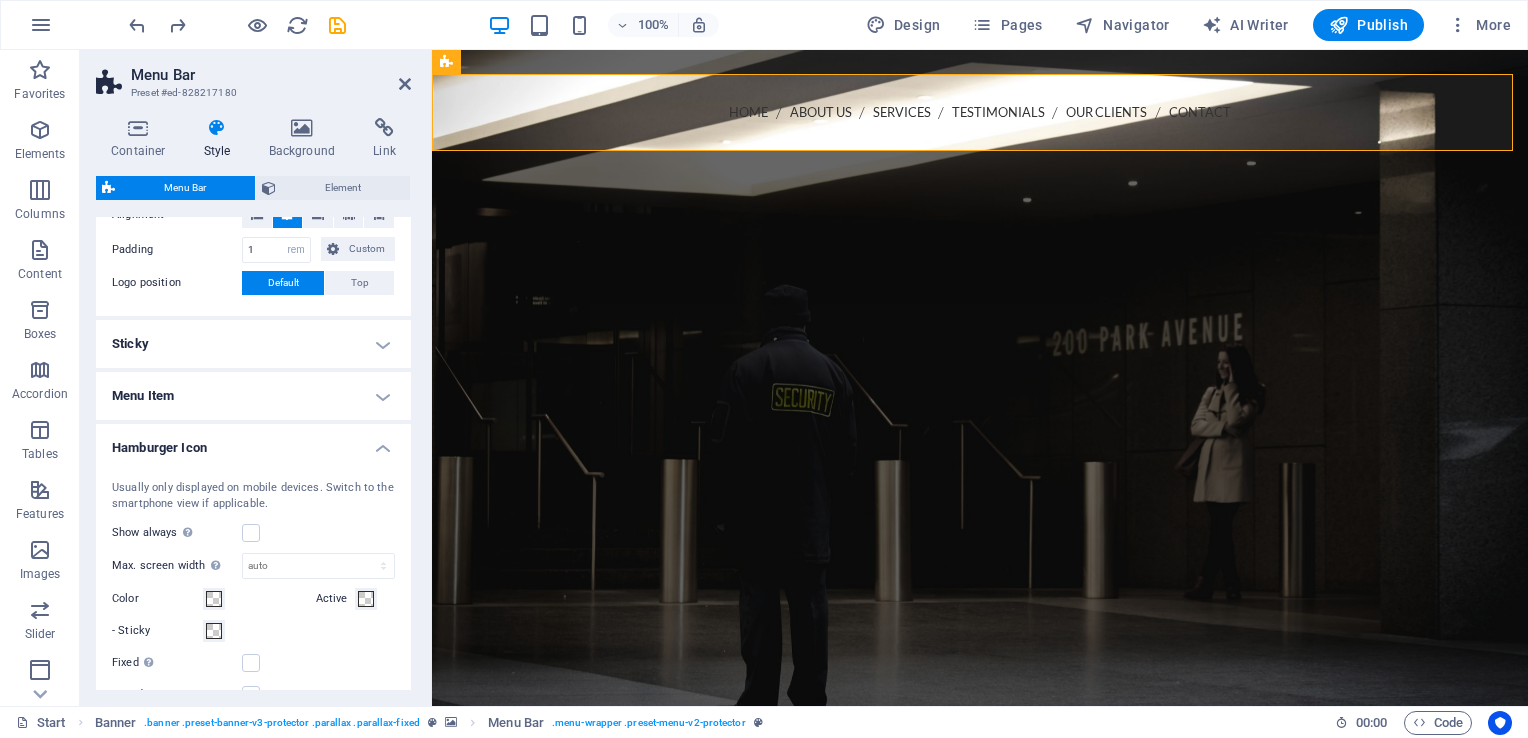click on "Link" at bounding box center (0, 0) 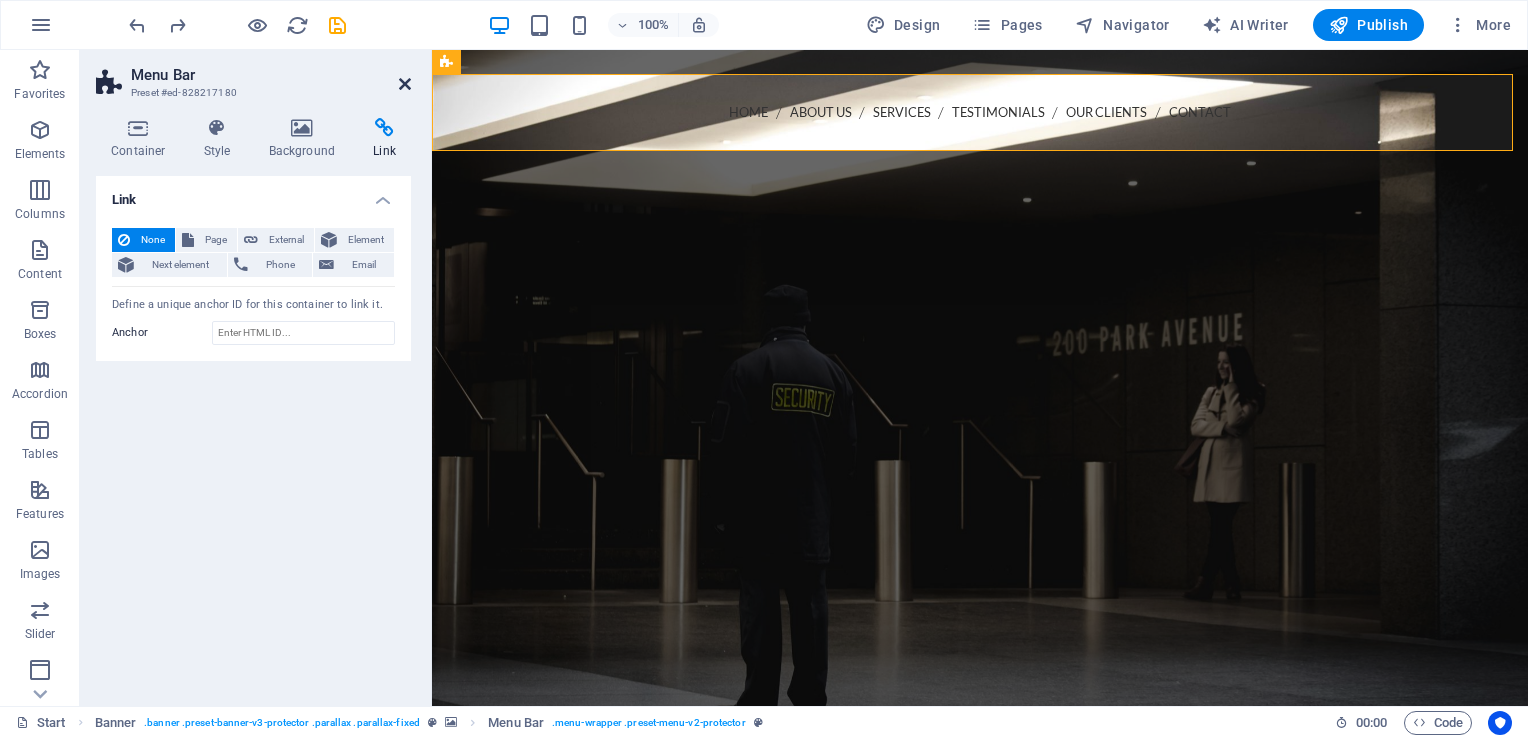 click at bounding box center [405, 84] 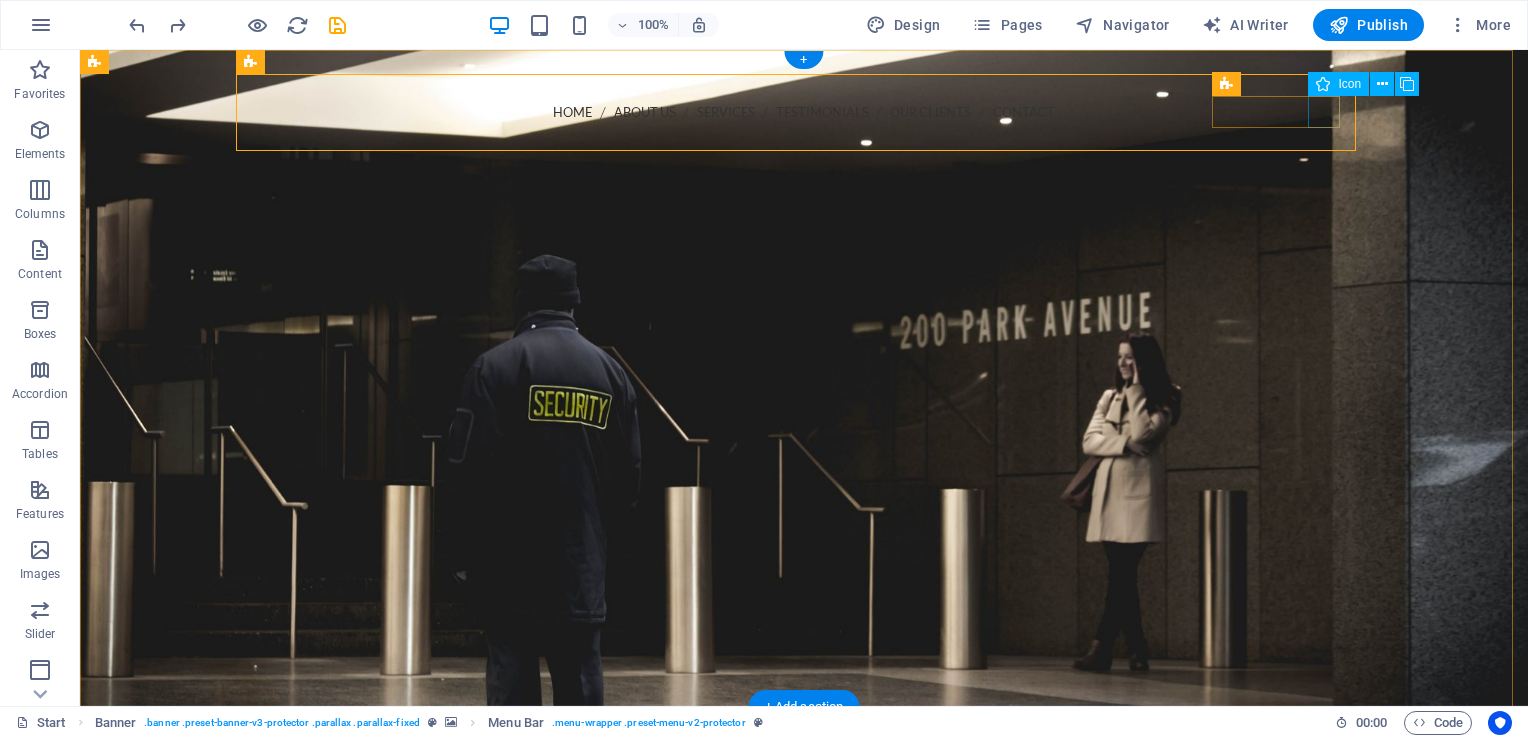 click at bounding box center (804, 231) 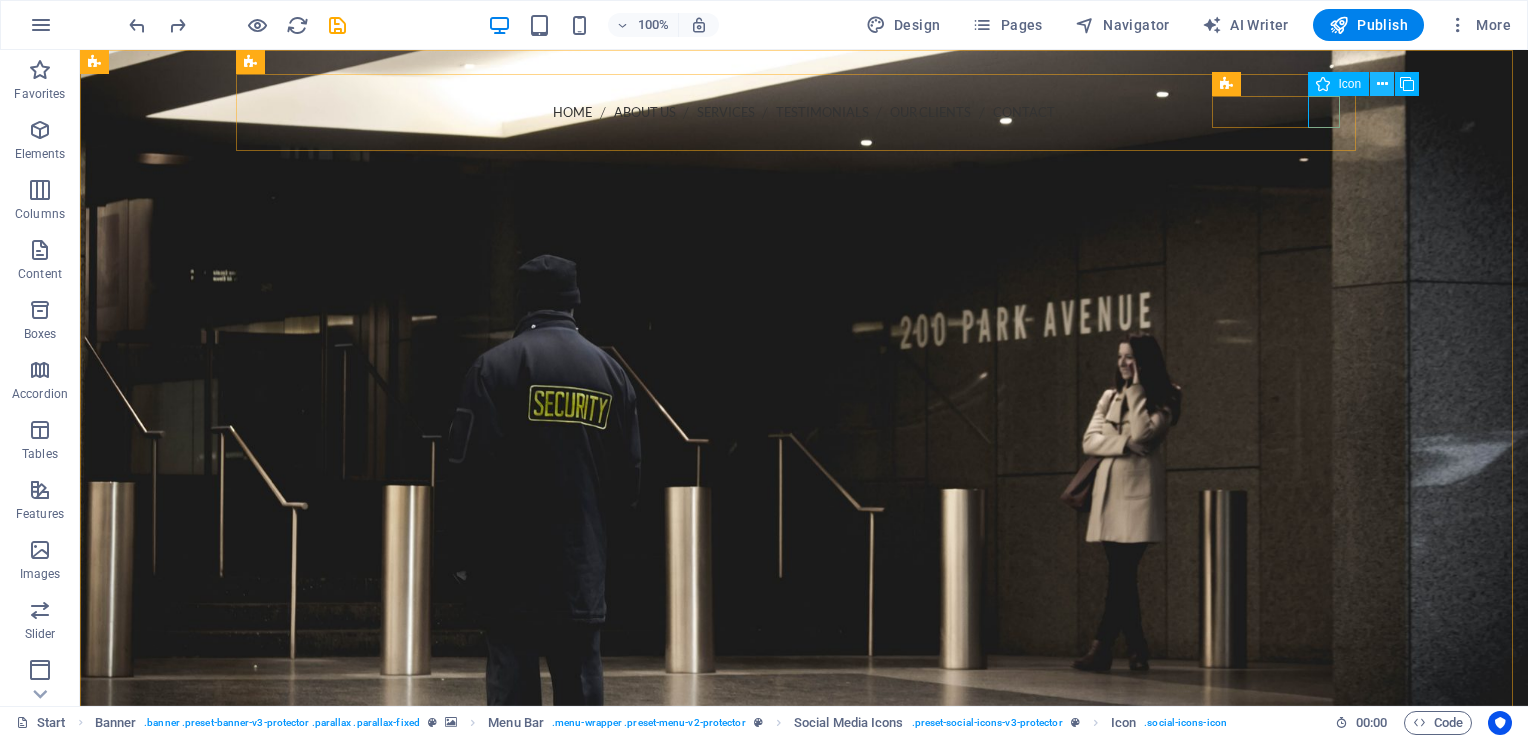click at bounding box center [1382, 84] 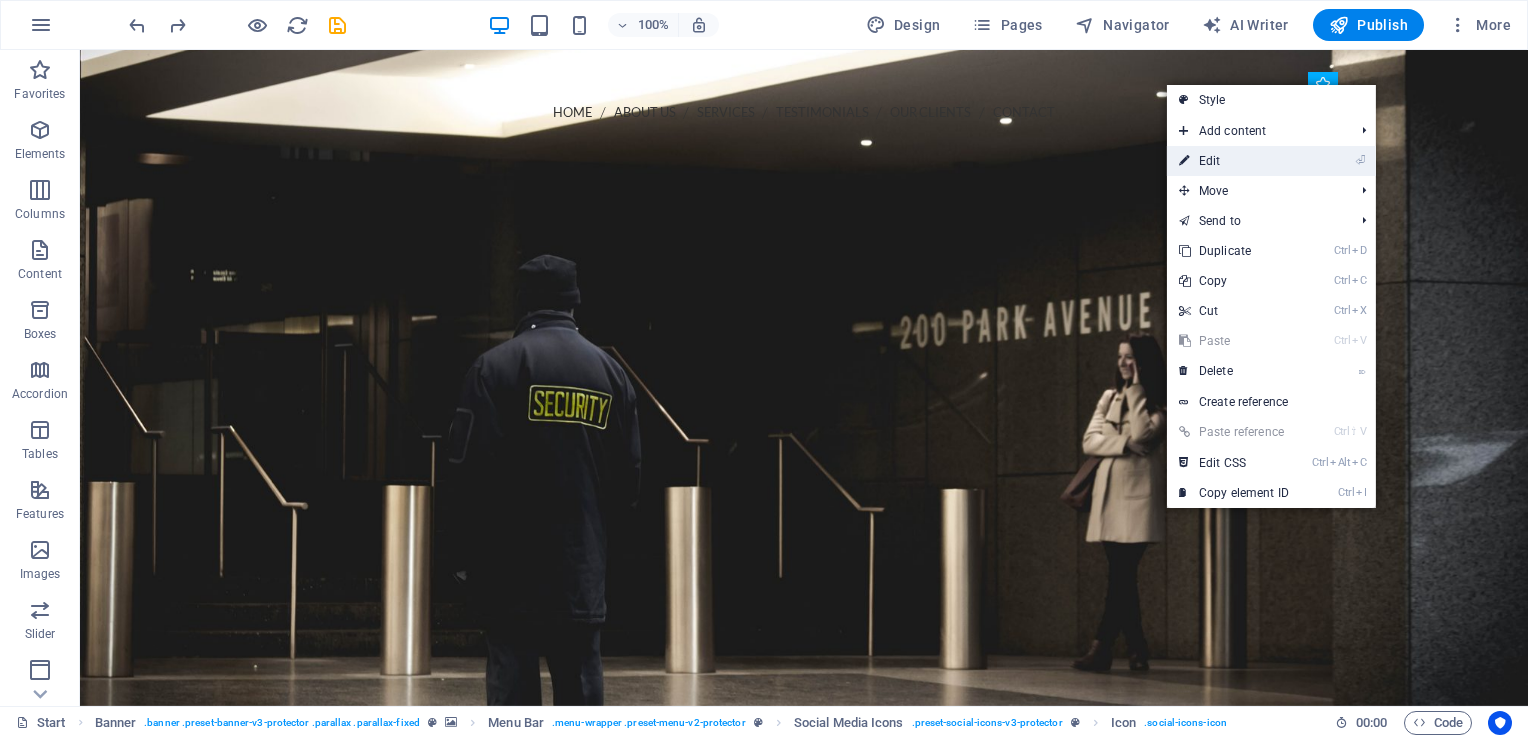 click on "⏎  Edit" at bounding box center (1234, 161) 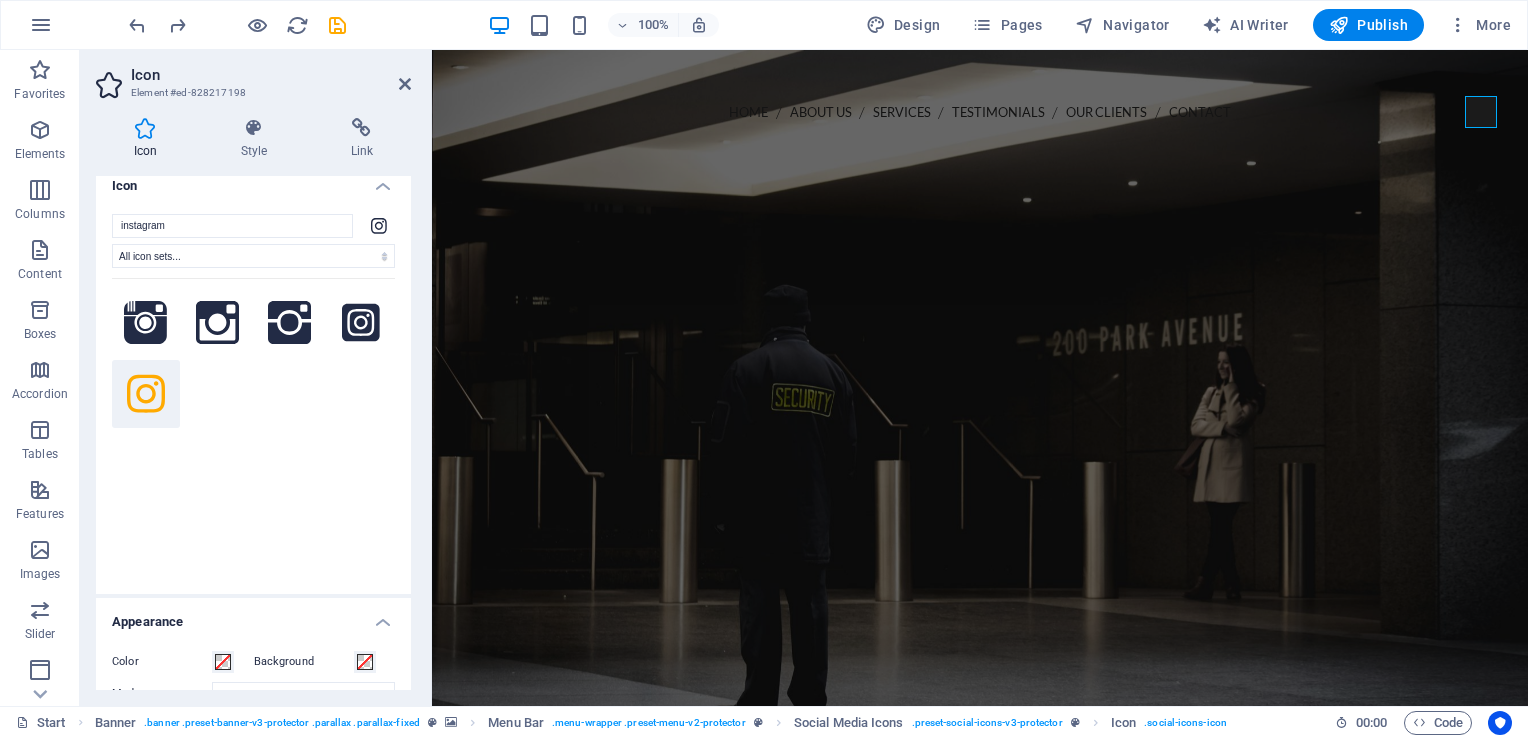 scroll, scrollTop: 0, scrollLeft: 0, axis: both 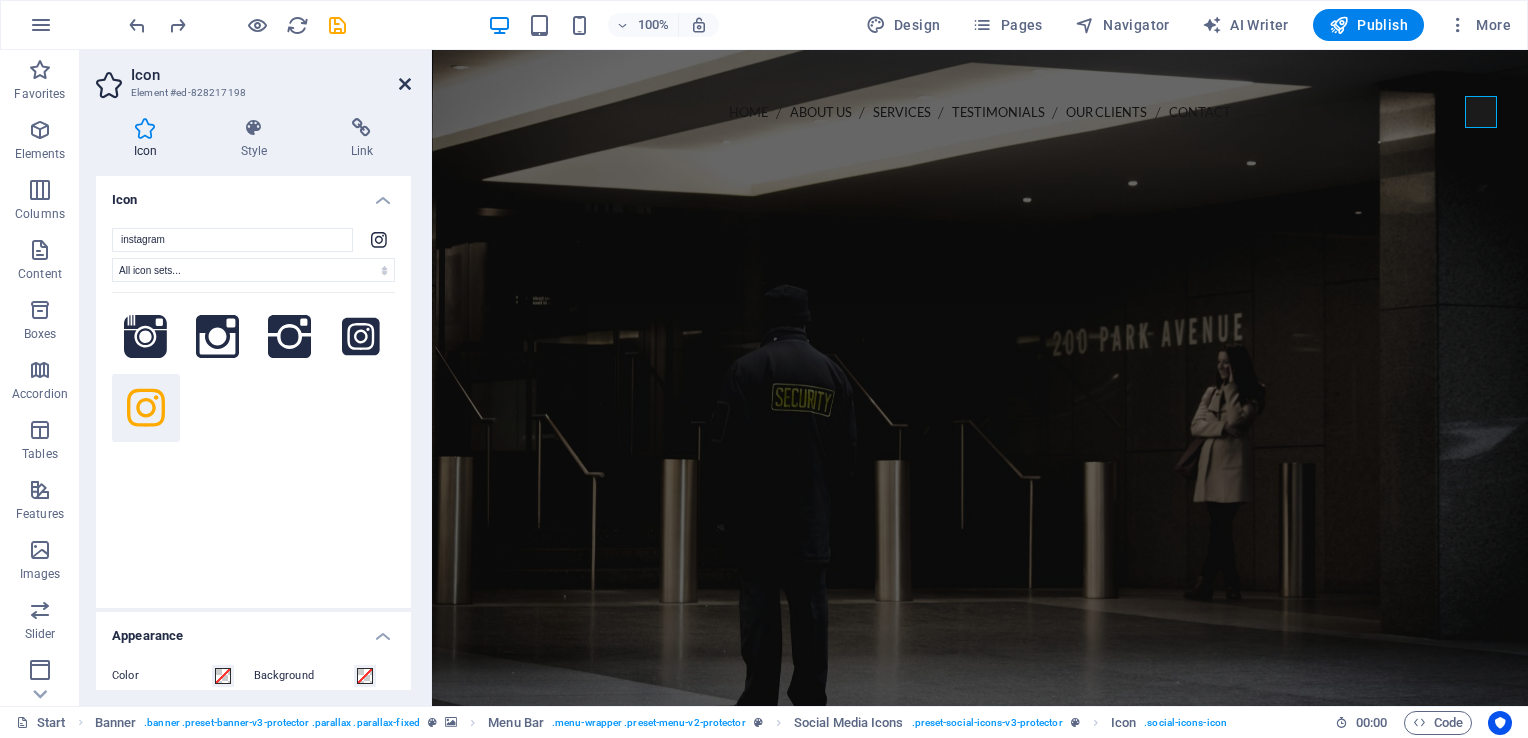 click at bounding box center [405, 84] 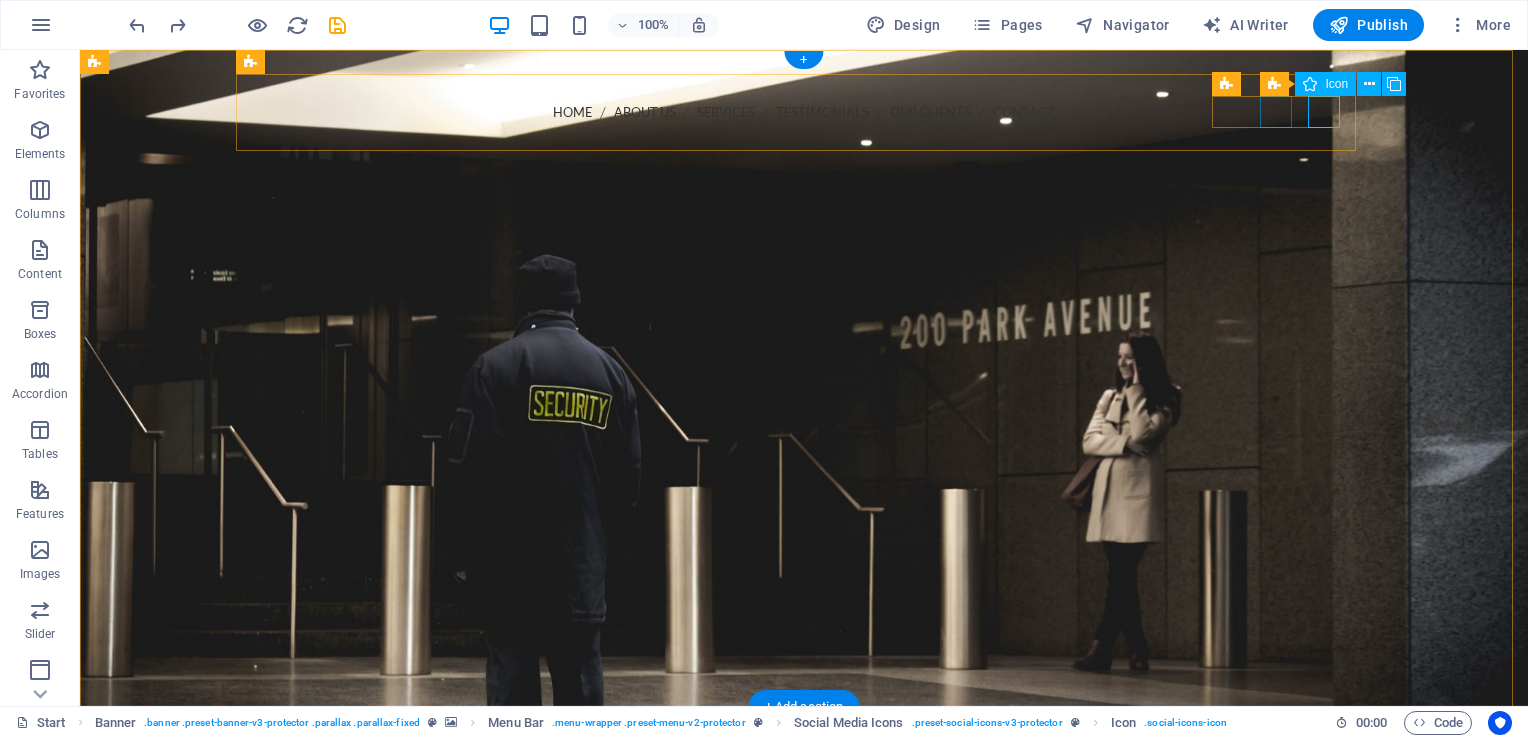 click at bounding box center (804, 191) 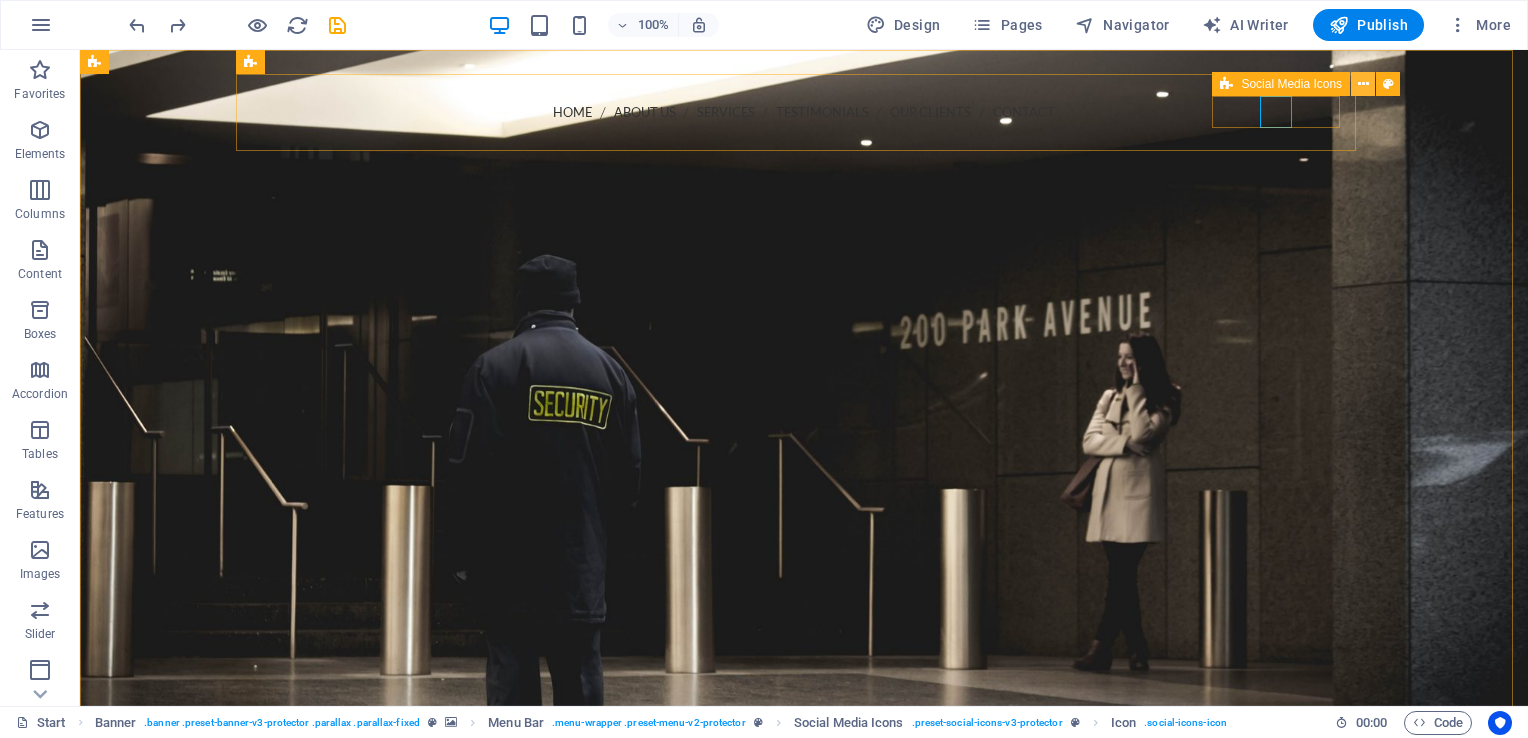 click at bounding box center (1363, 84) 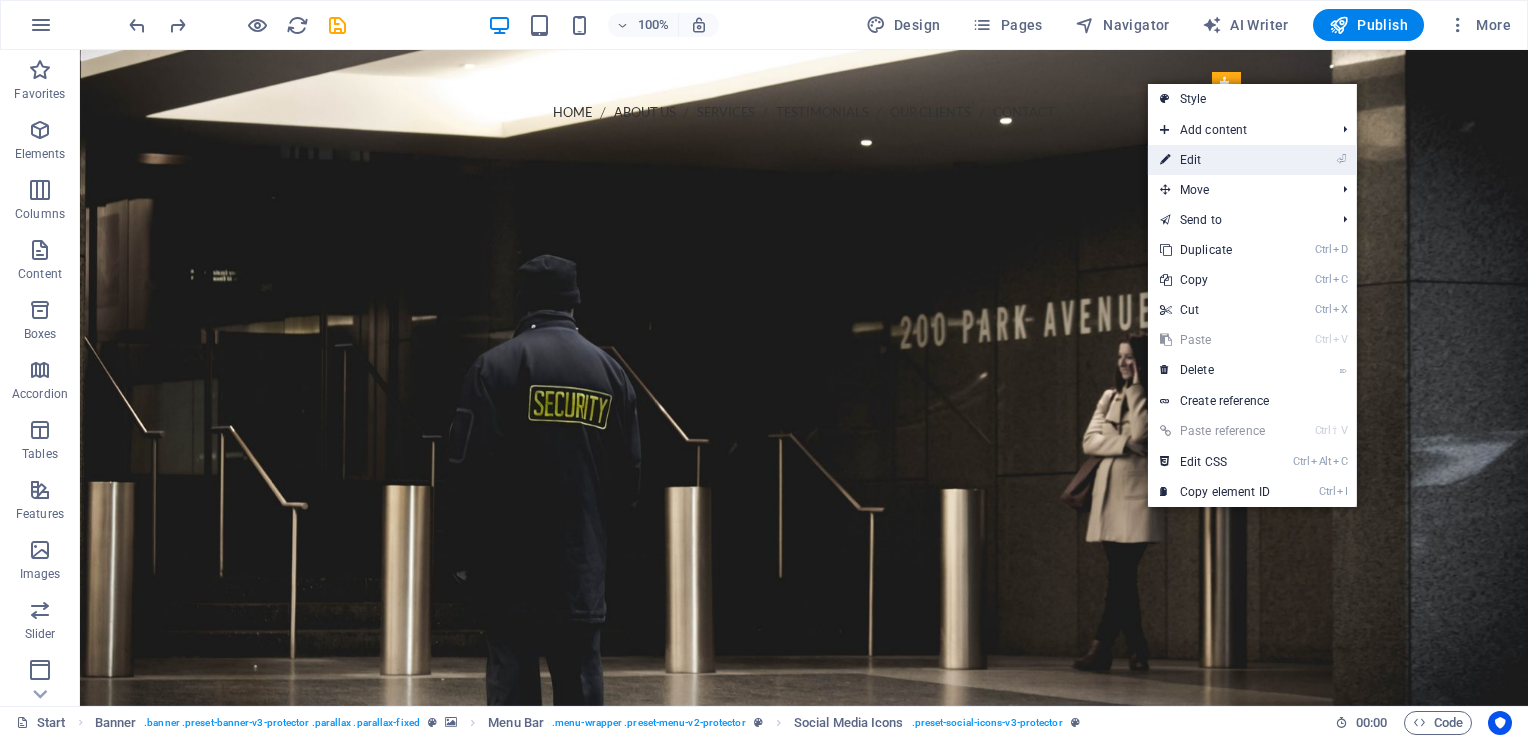 drag, startPoint x: 1208, startPoint y: 164, endPoint x: 756, endPoint y: 118, distance: 454.3347 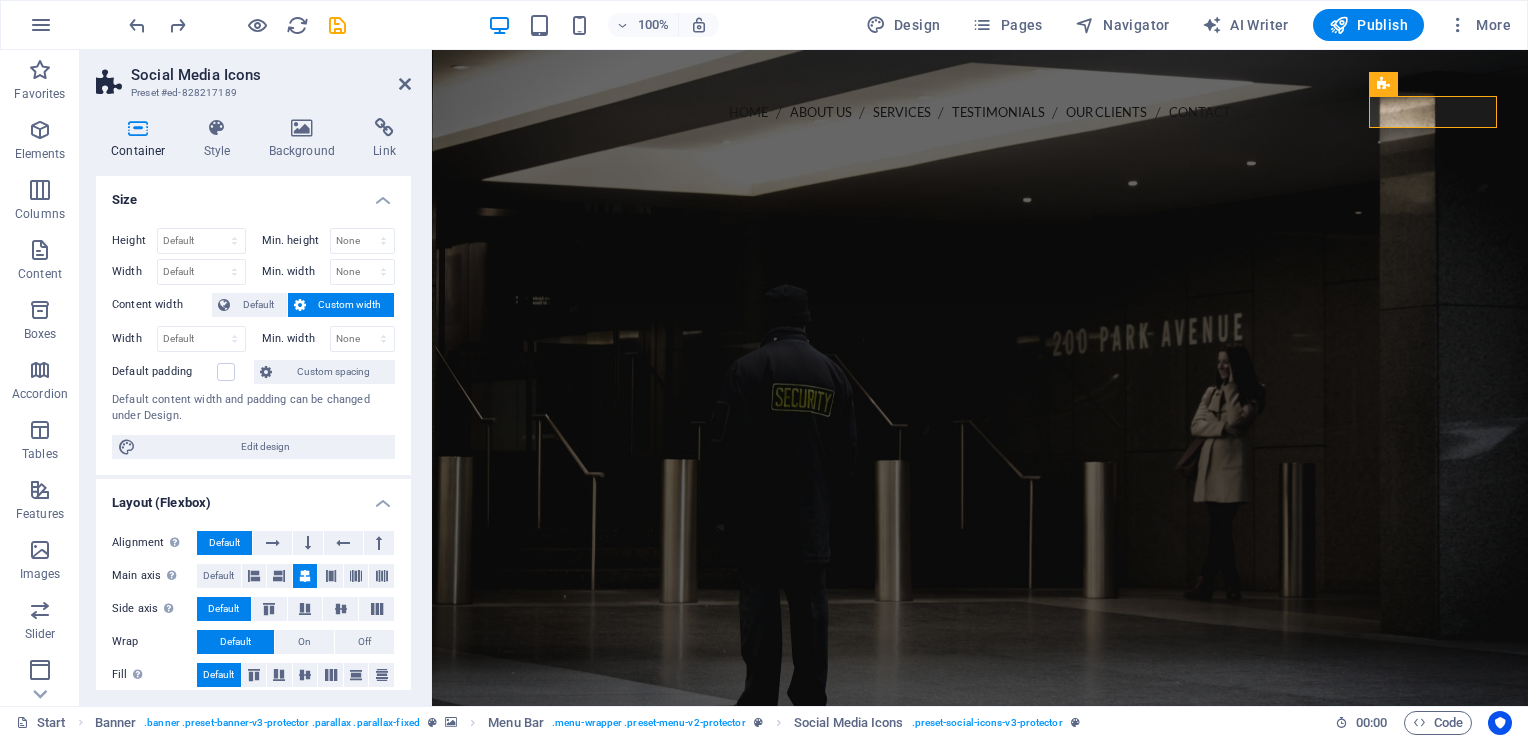 drag, startPoint x: 412, startPoint y: 326, endPoint x: 419, endPoint y: 548, distance: 222.11034 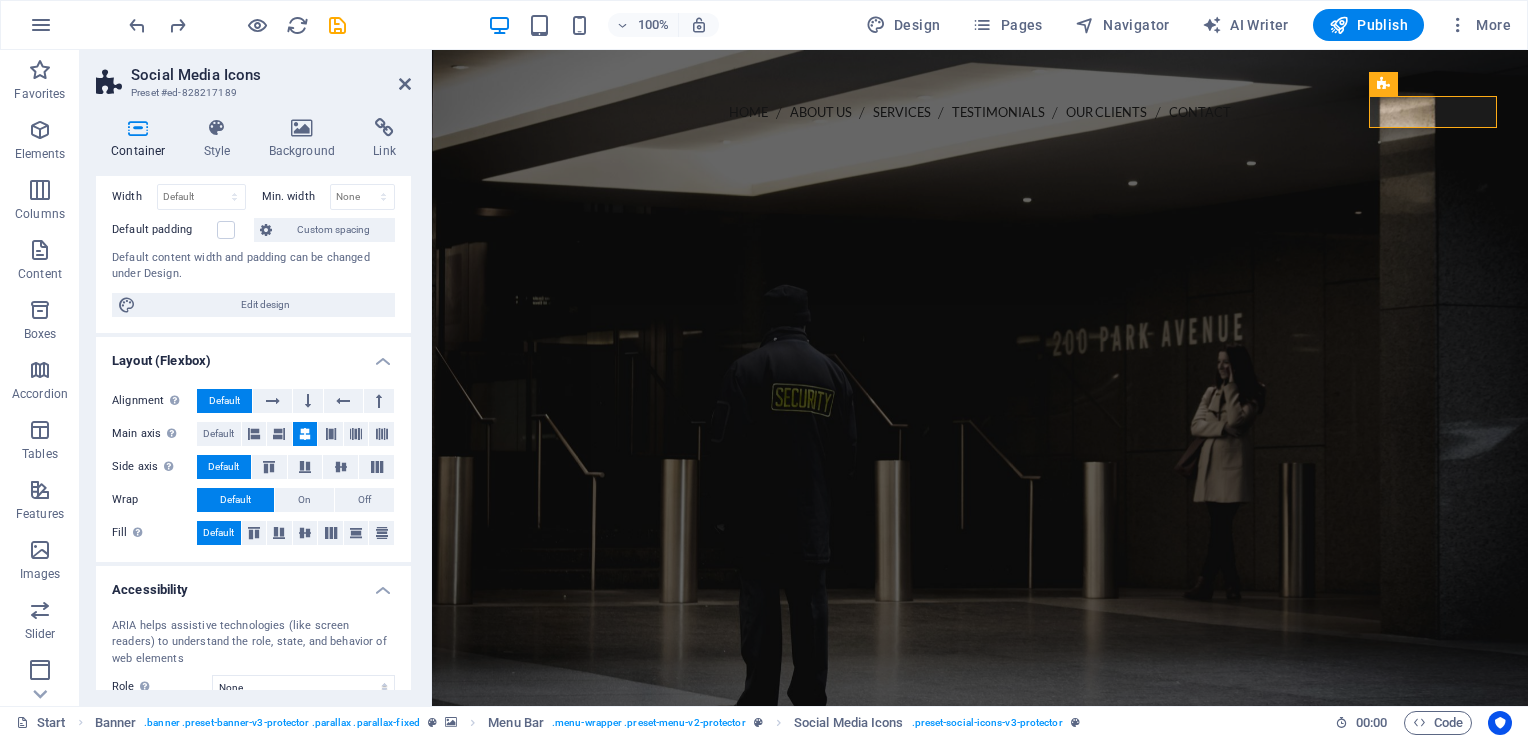 scroll, scrollTop: 0, scrollLeft: 0, axis: both 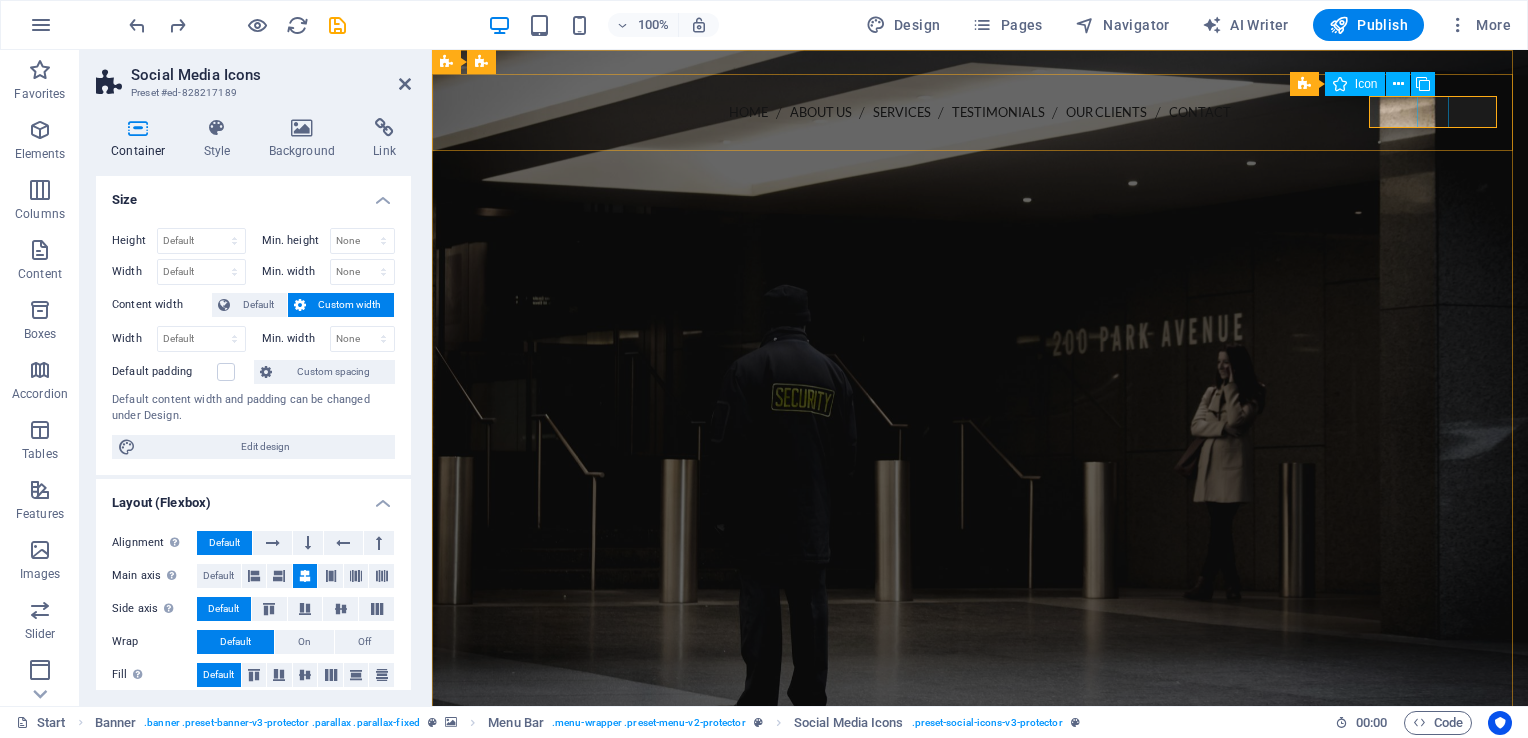 click at bounding box center (980, 191) 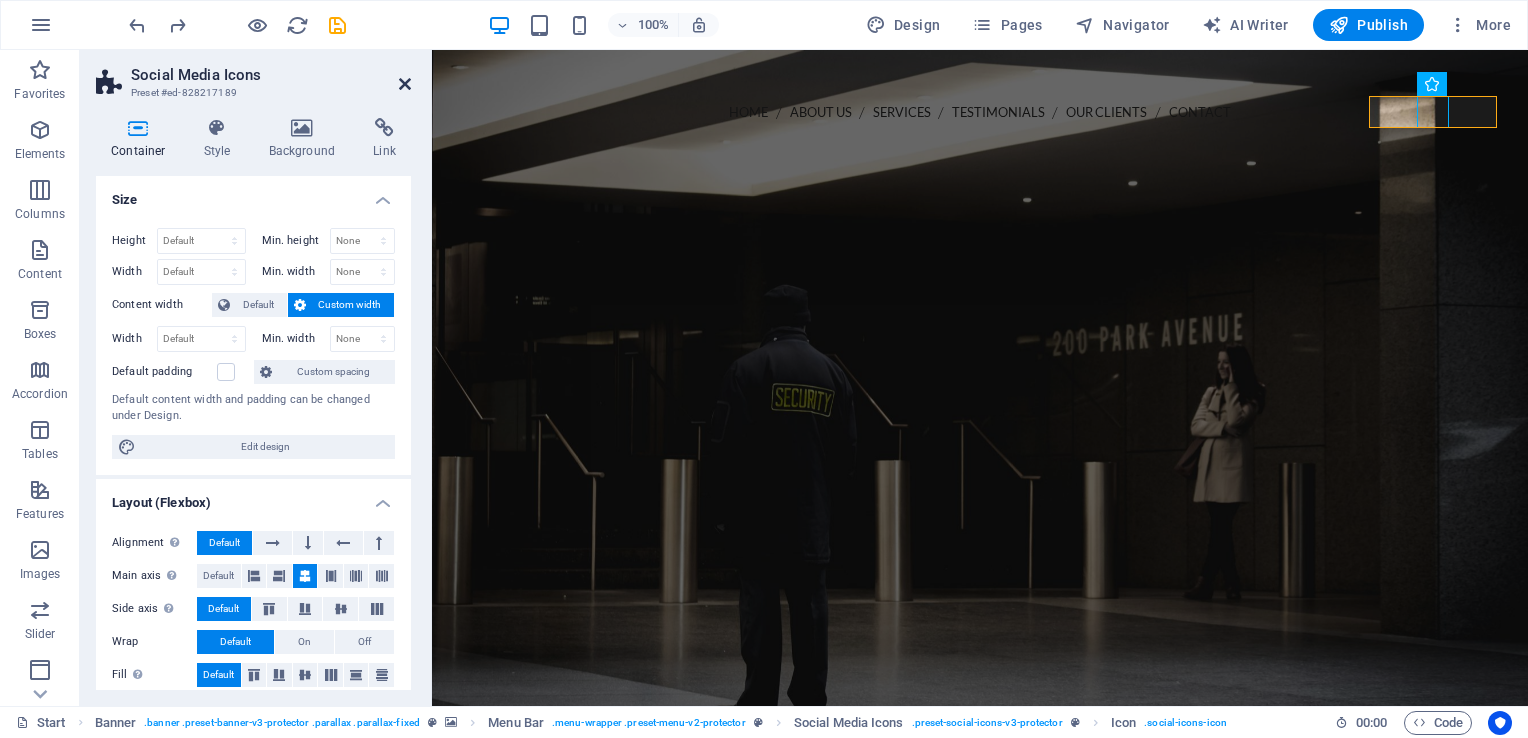 click at bounding box center [405, 84] 